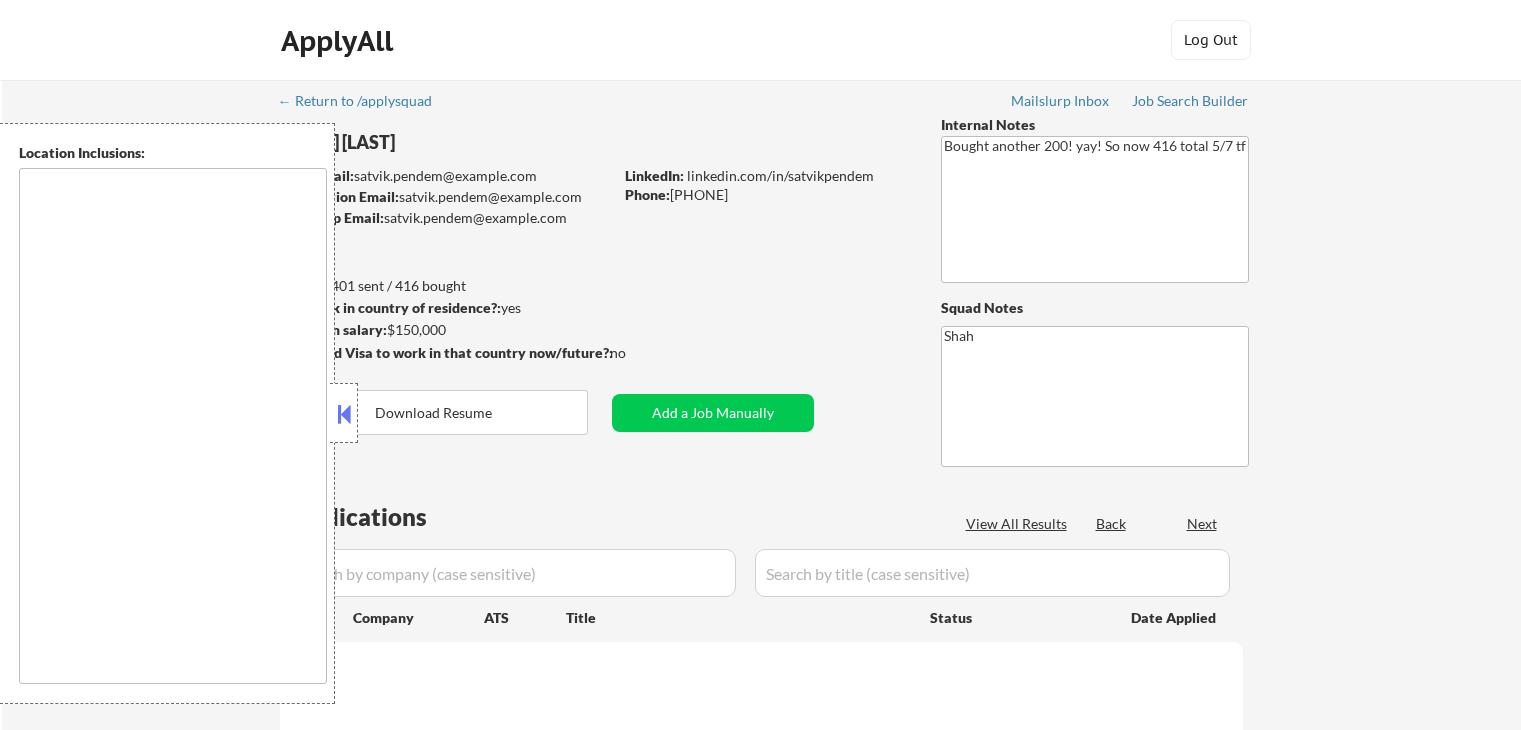 scroll, scrollTop: 0, scrollLeft: 0, axis: both 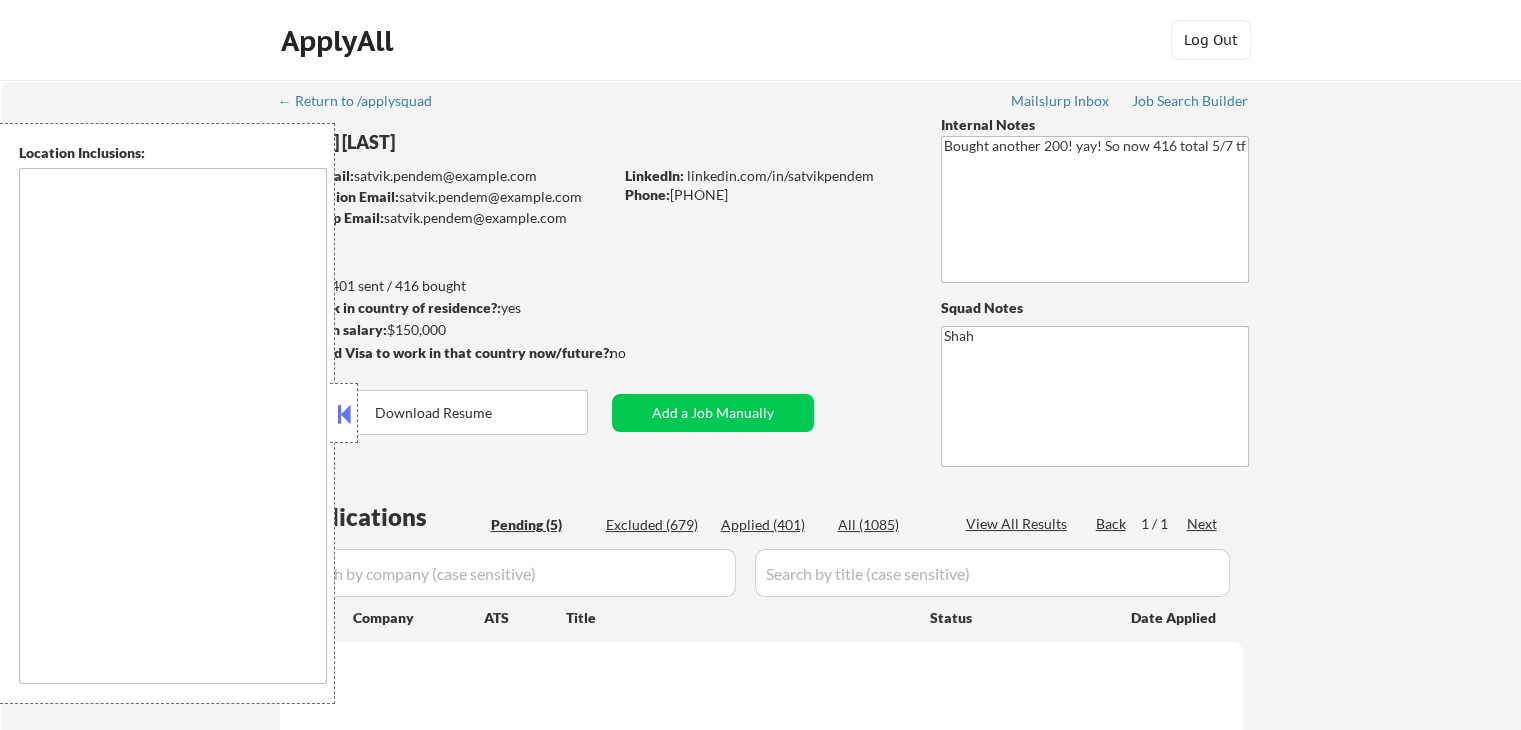 type on "remote" 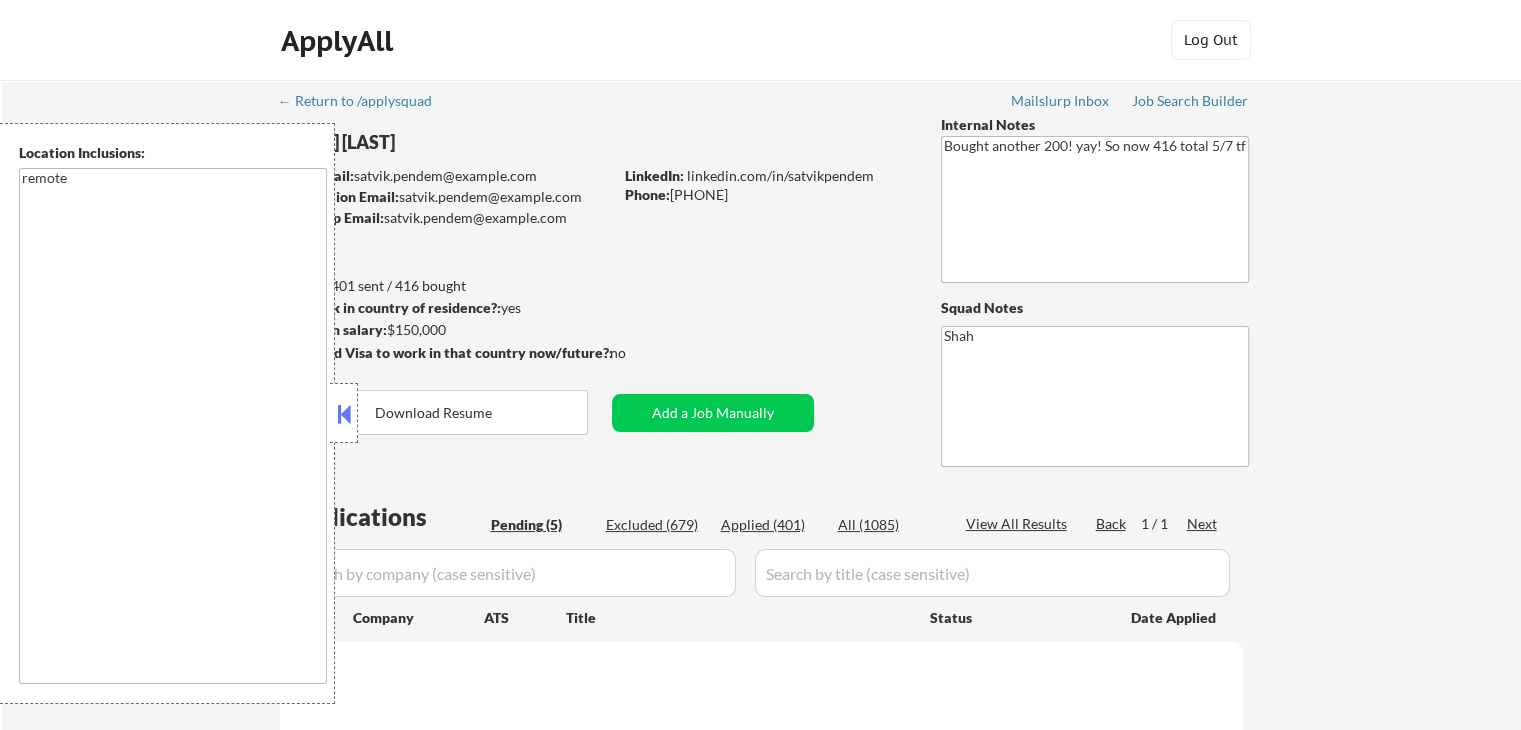 select on ""pending"" 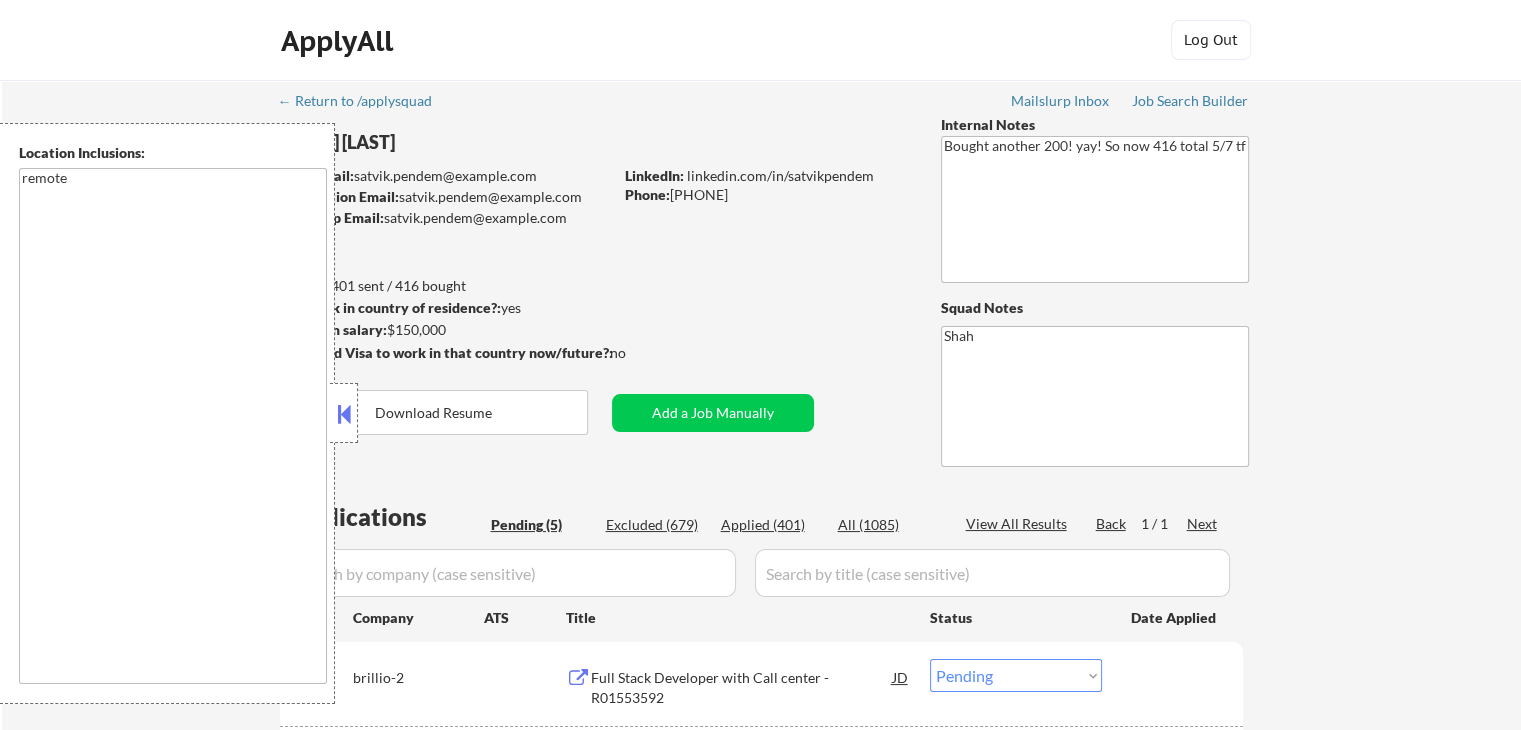 click at bounding box center [344, 414] 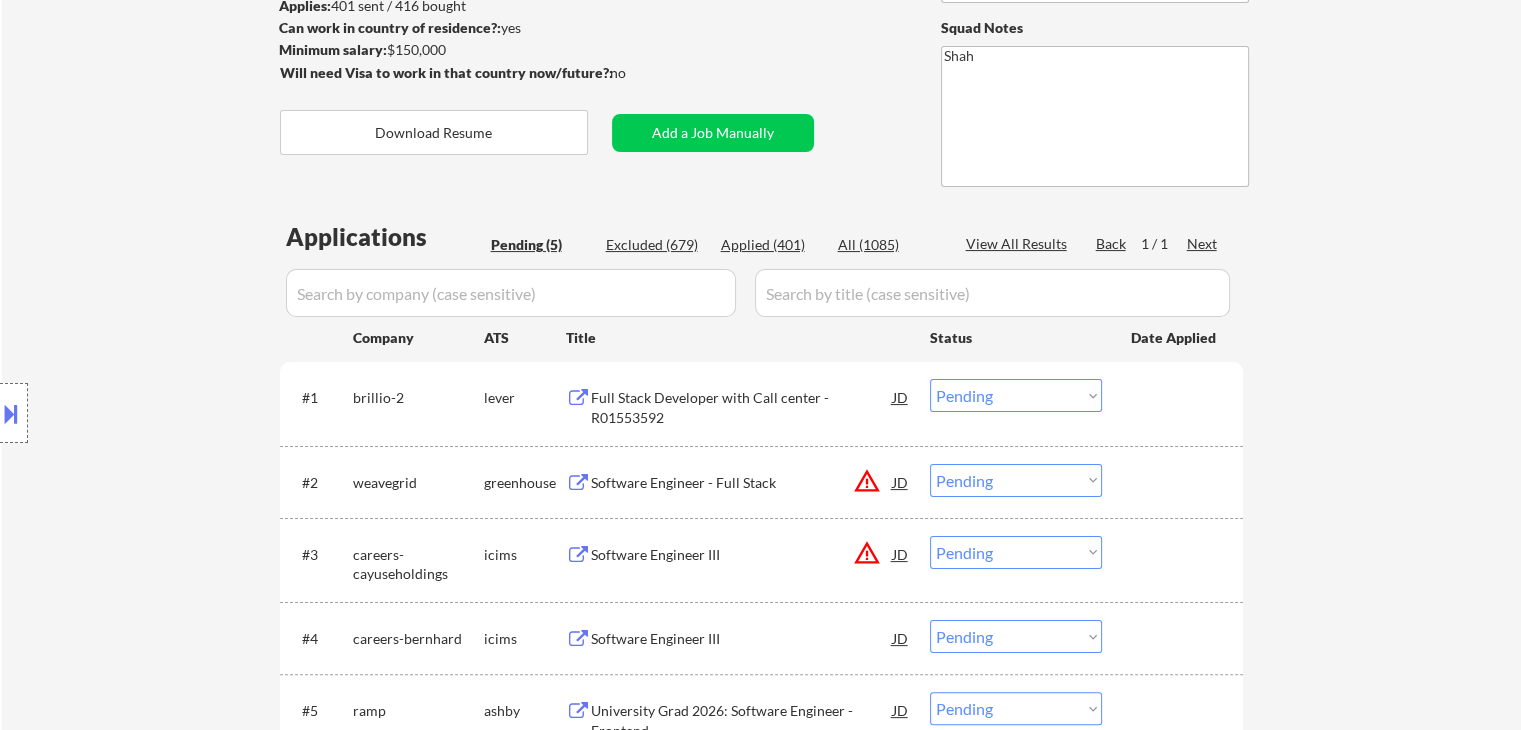 scroll, scrollTop: 400, scrollLeft: 0, axis: vertical 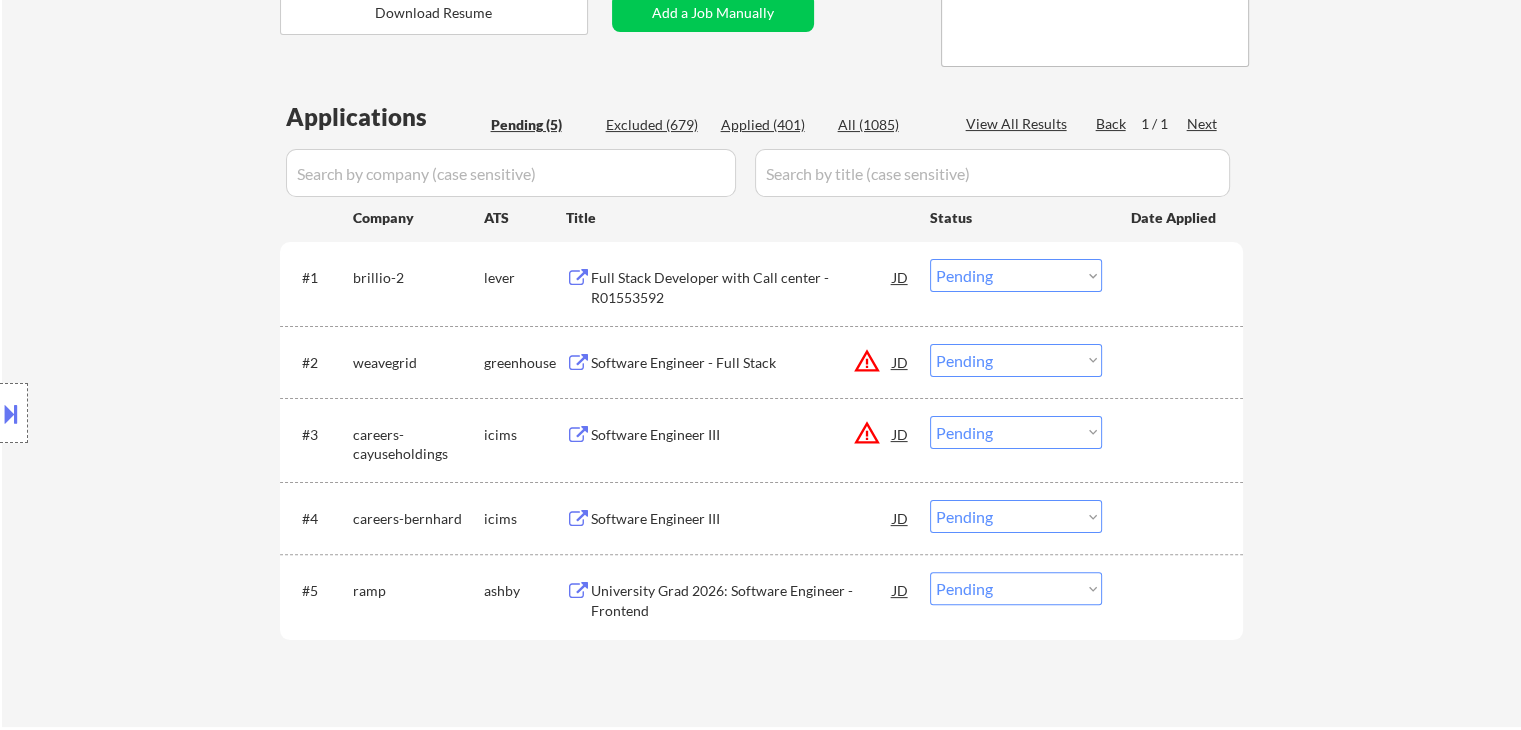 click on "Full Stack Developer with Call center - R01553592" at bounding box center (742, 287) 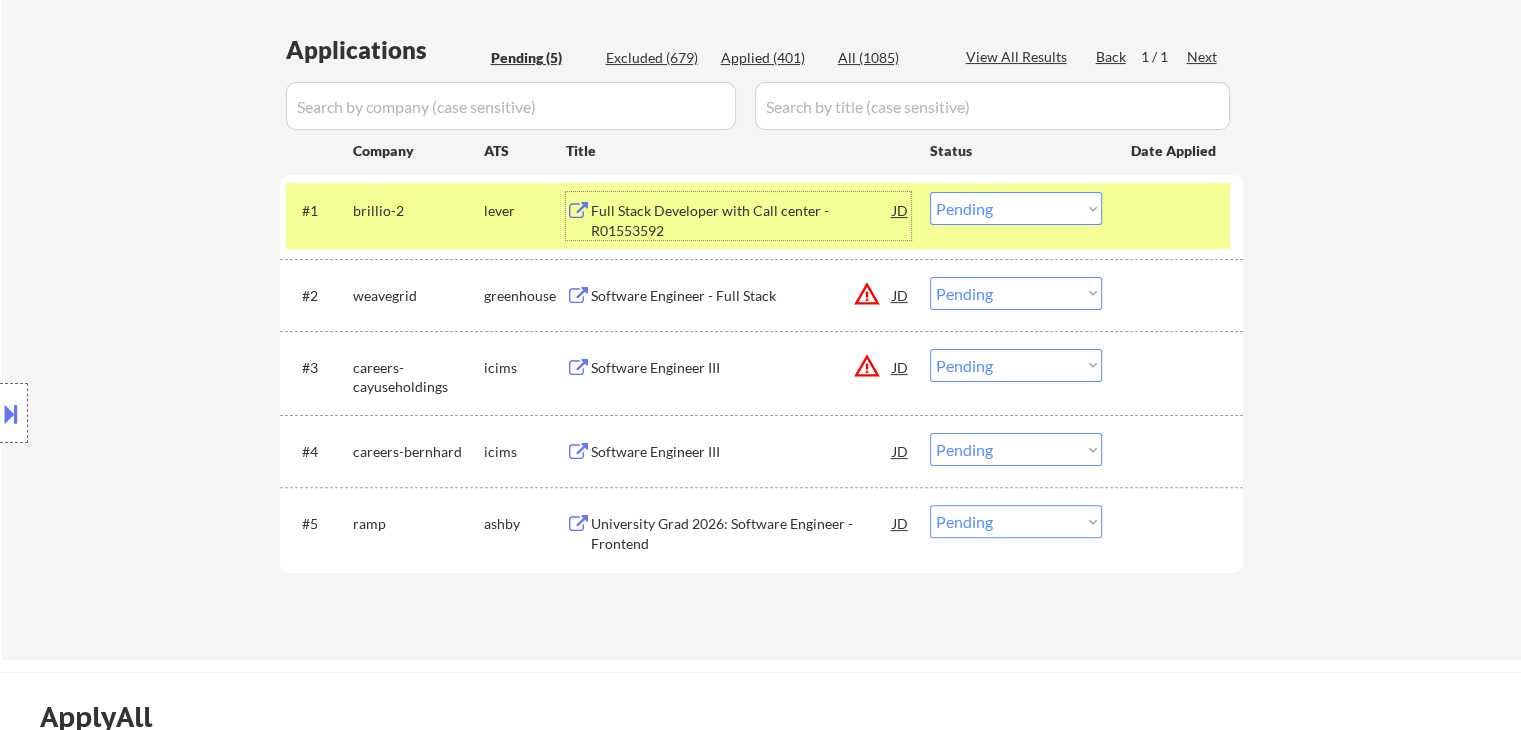 scroll, scrollTop: 500, scrollLeft: 0, axis: vertical 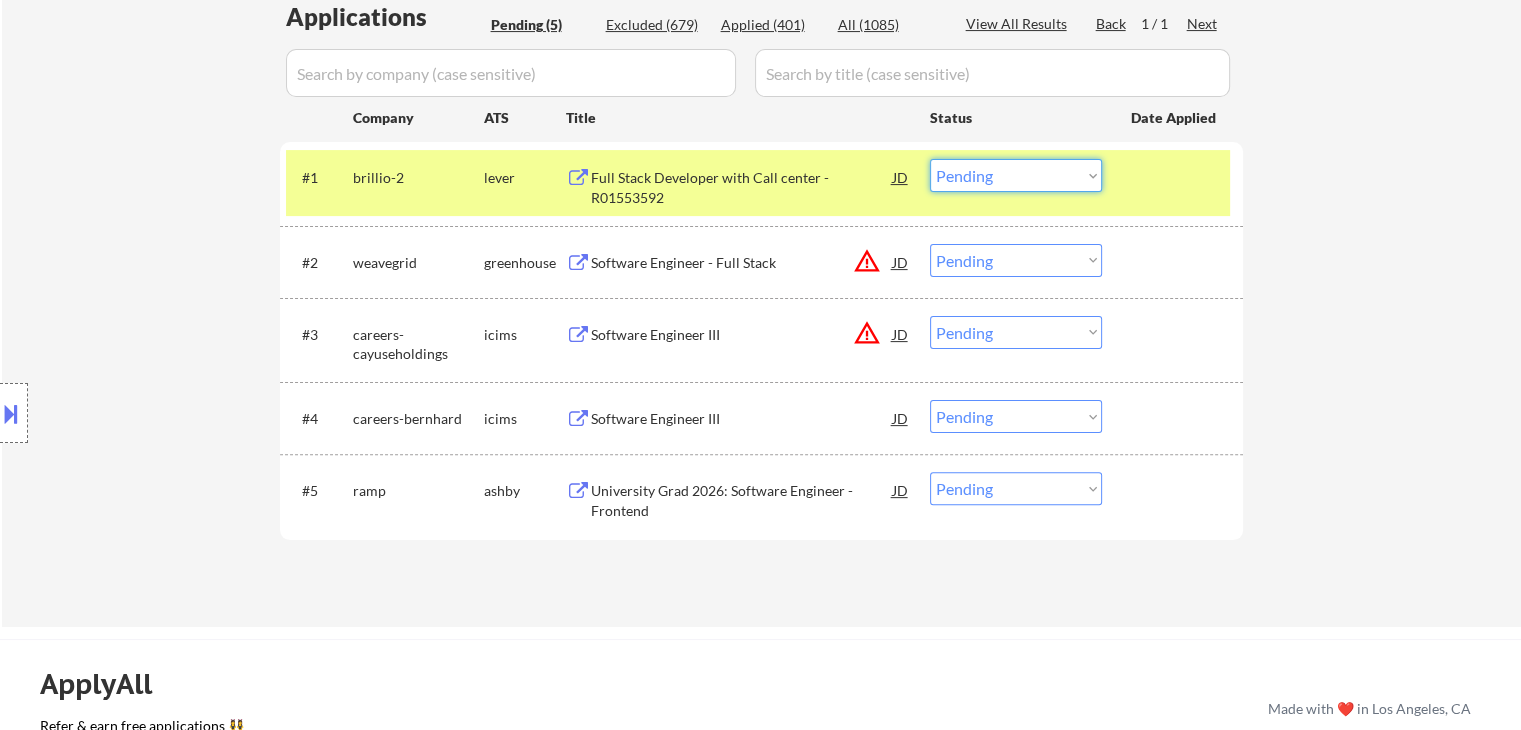 click on "Choose an option... Pending Applied Excluded (Questions) Excluded (Expired) Excluded (Location) Excluded (Bad Match) Excluded (Blocklist) Excluded (Salary) Excluded (Other)" at bounding box center [1016, 175] 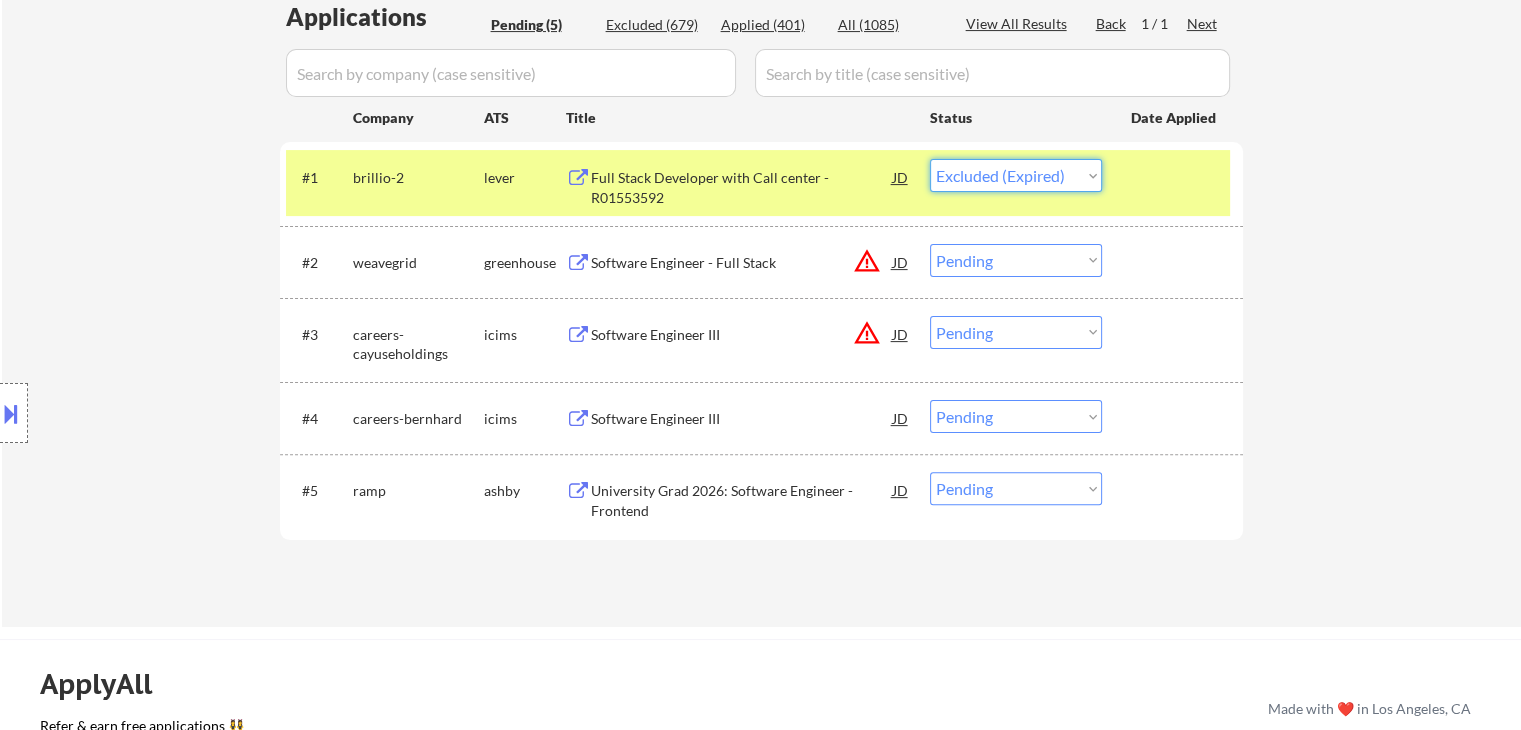 click on "Choose an option... Pending Applied Excluded (Questions) Excluded (Expired) Excluded (Location) Excluded (Bad Match) Excluded (Blocklist) Excluded (Salary) Excluded (Other)" at bounding box center [1016, 175] 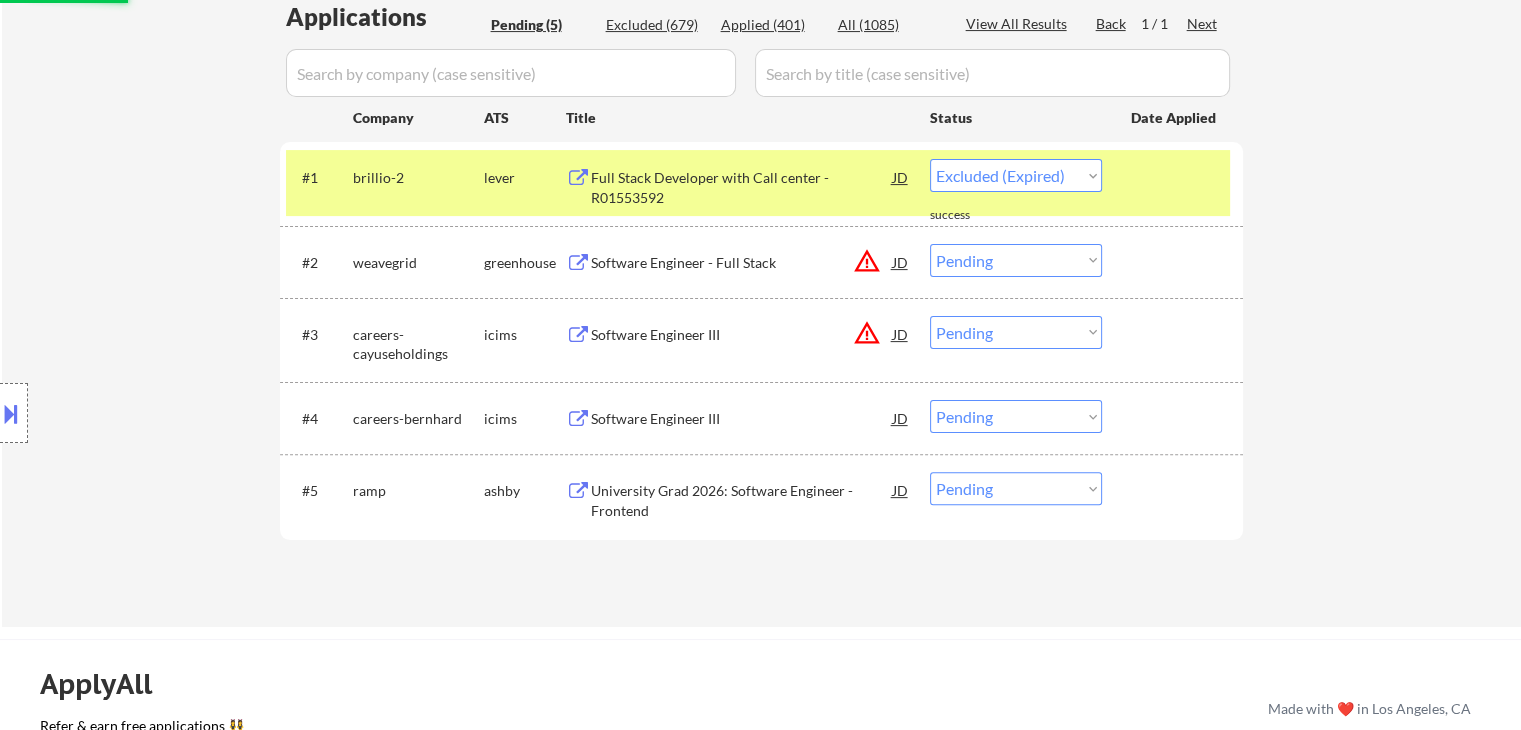 select on ""pending"" 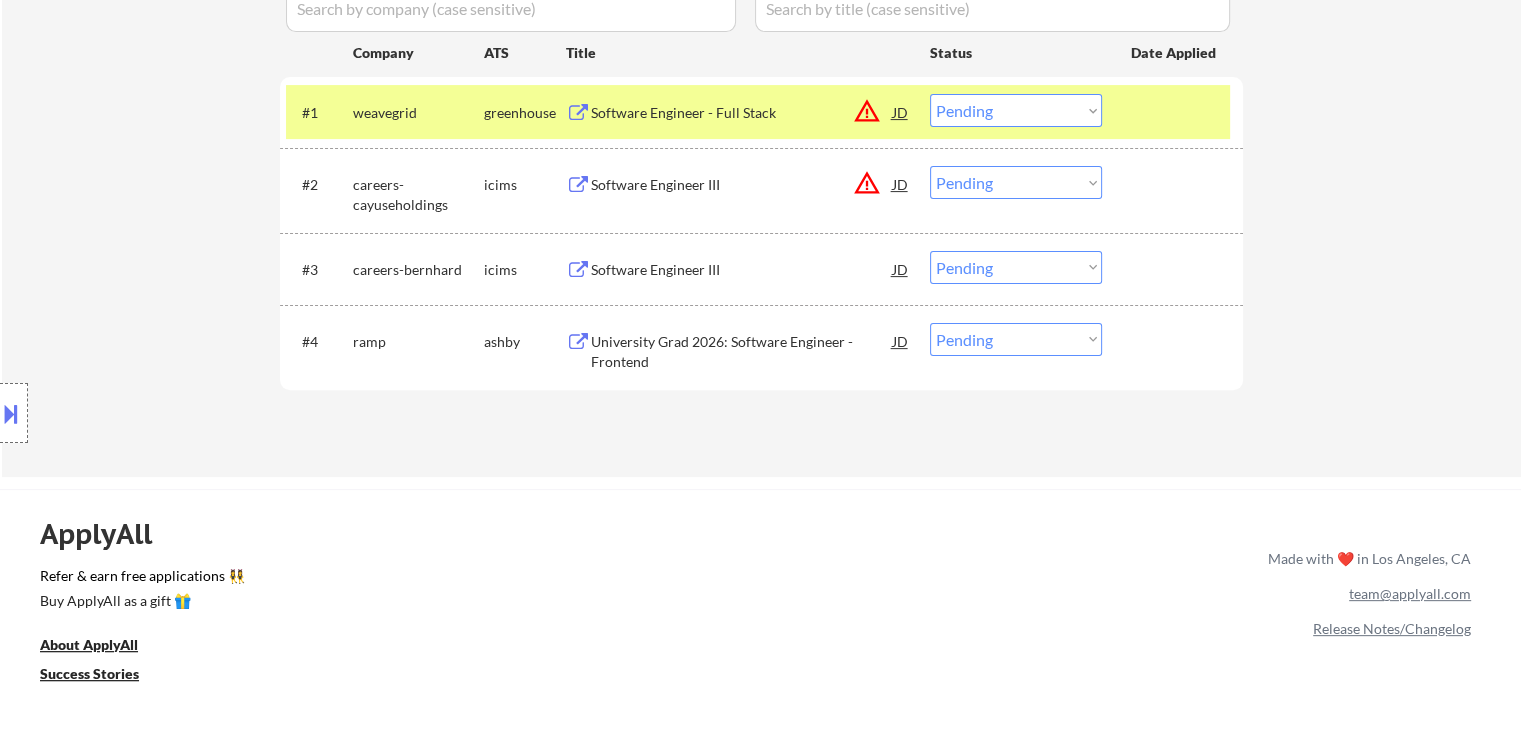 scroll, scrollTop: 600, scrollLeft: 0, axis: vertical 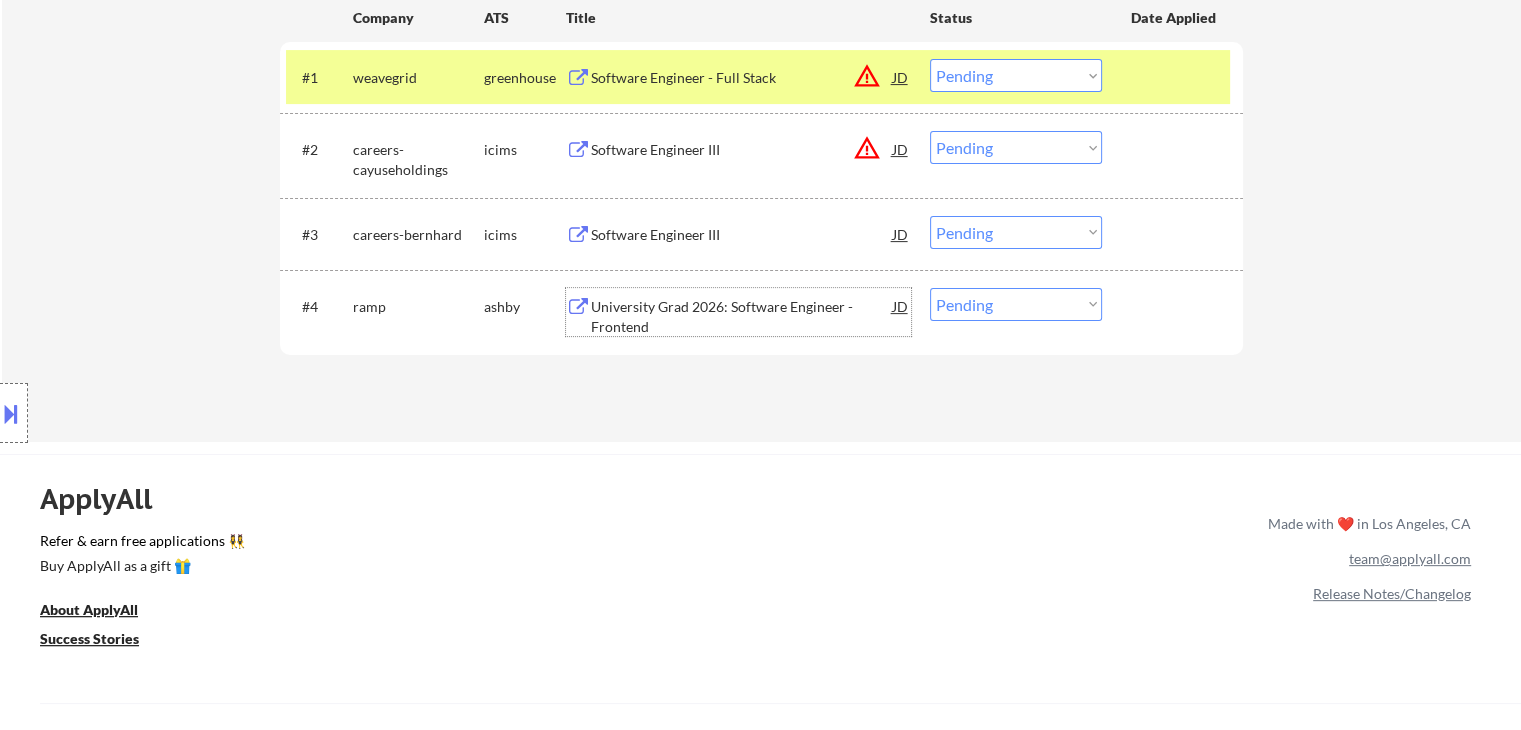 click on "University Grad 2026: Software Engineer - Frontend" at bounding box center [742, 316] 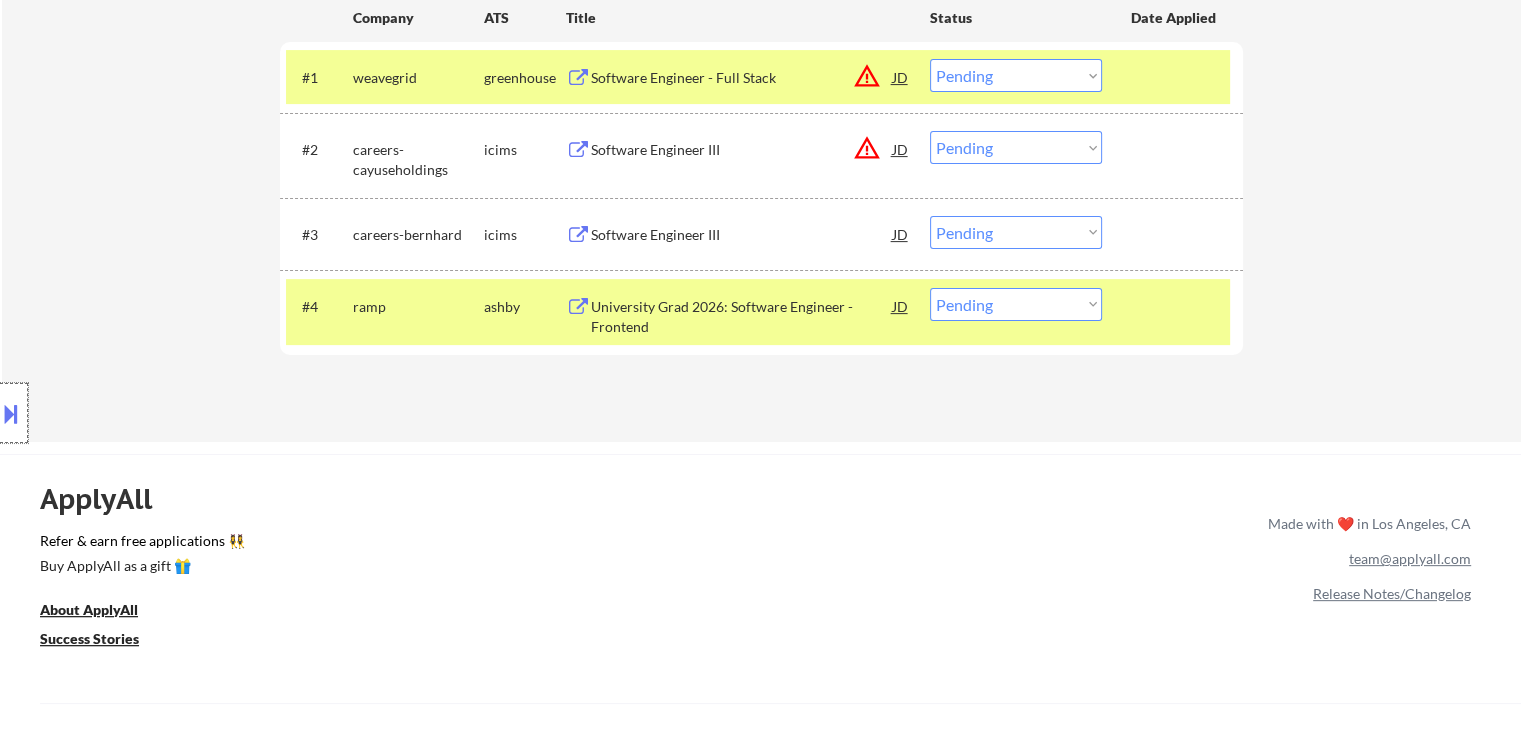 click at bounding box center [14, 413] 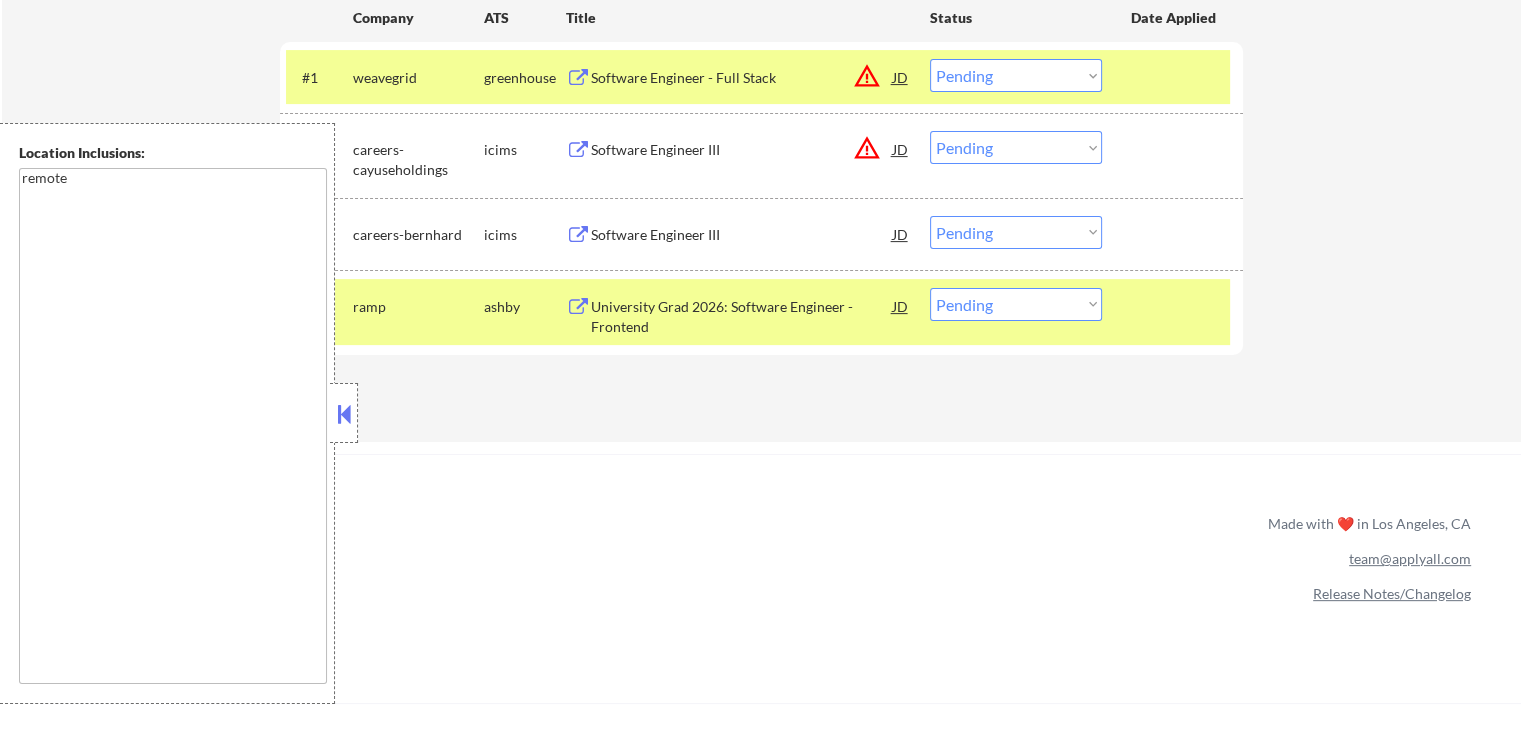 click at bounding box center [344, 414] 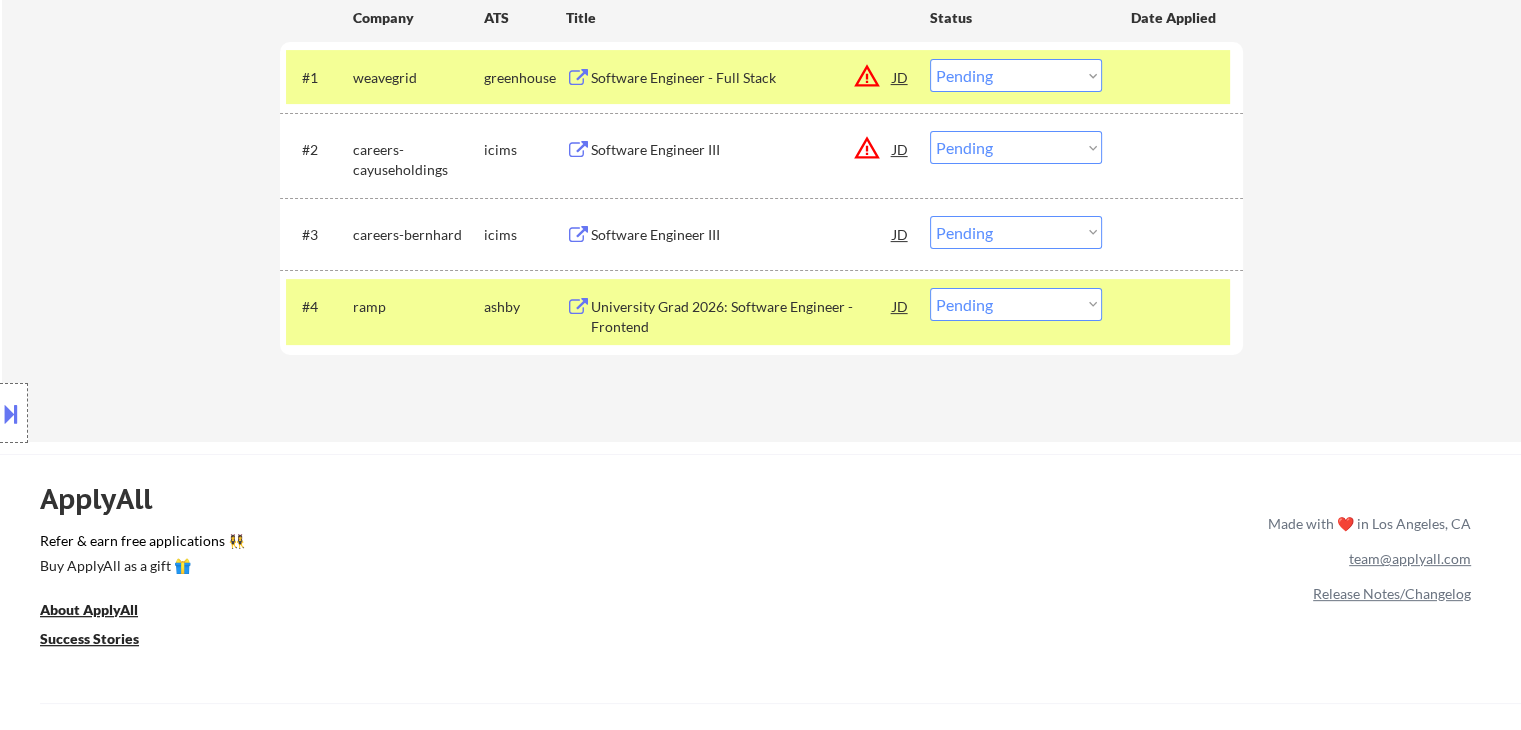 click at bounding box center (11, 413) 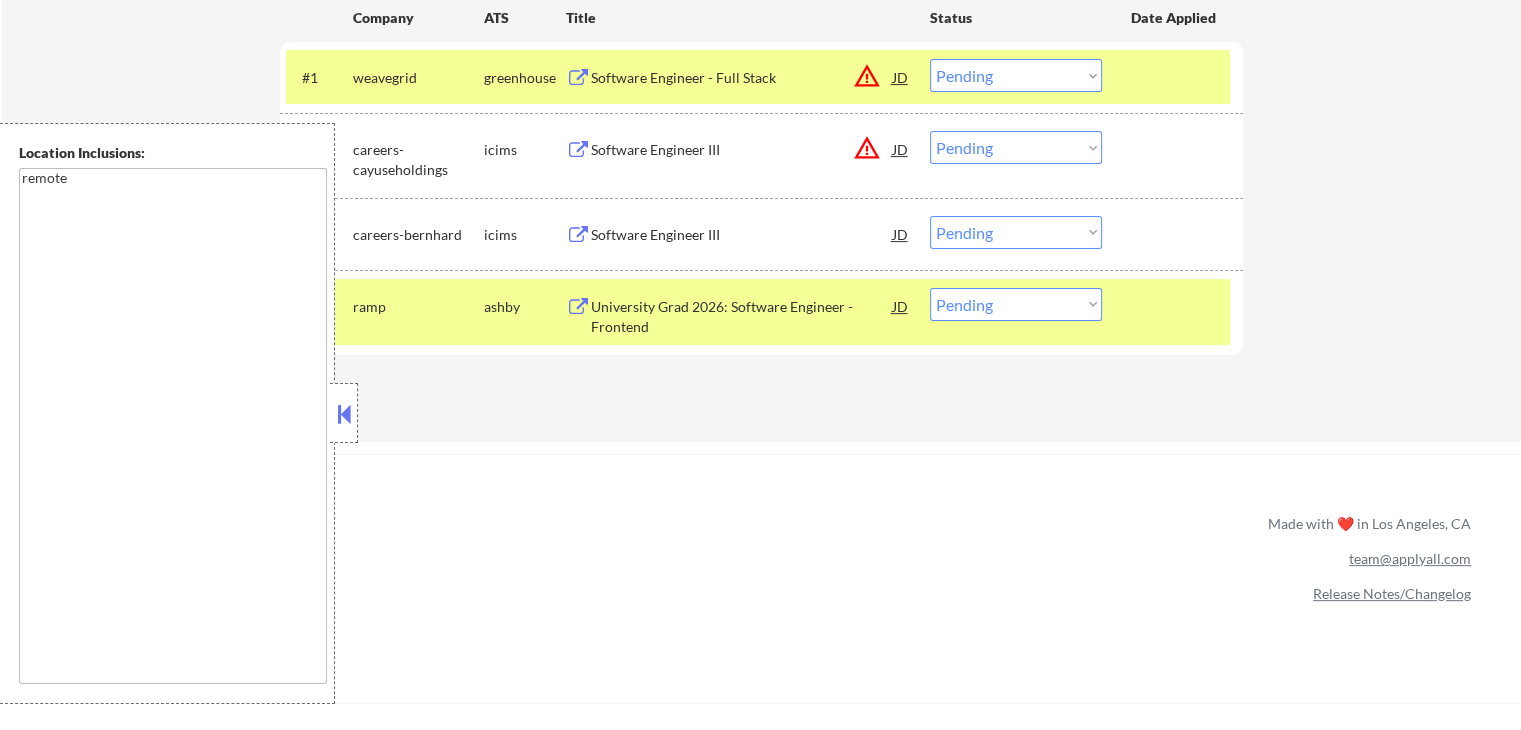 click at bounding box center [344, 414] 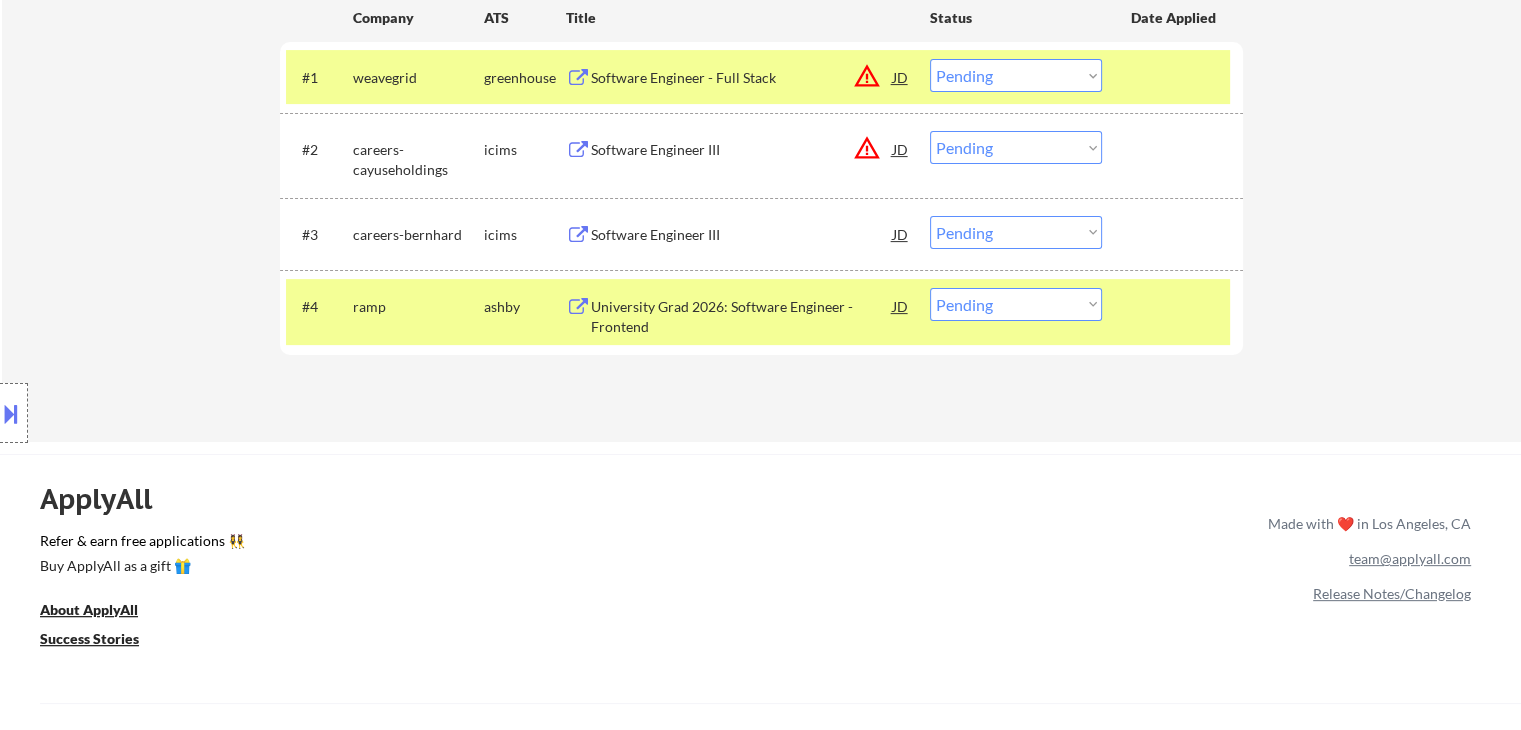 click on "Choose an option... Pending Applied Excluded (Questions) Excluded (Expired) Excluded (Location) Excluded (Bad Match) Excluded (Blocklist) Excluded (Salary) Excluded (Other)" at bounding box center [1016, 304] 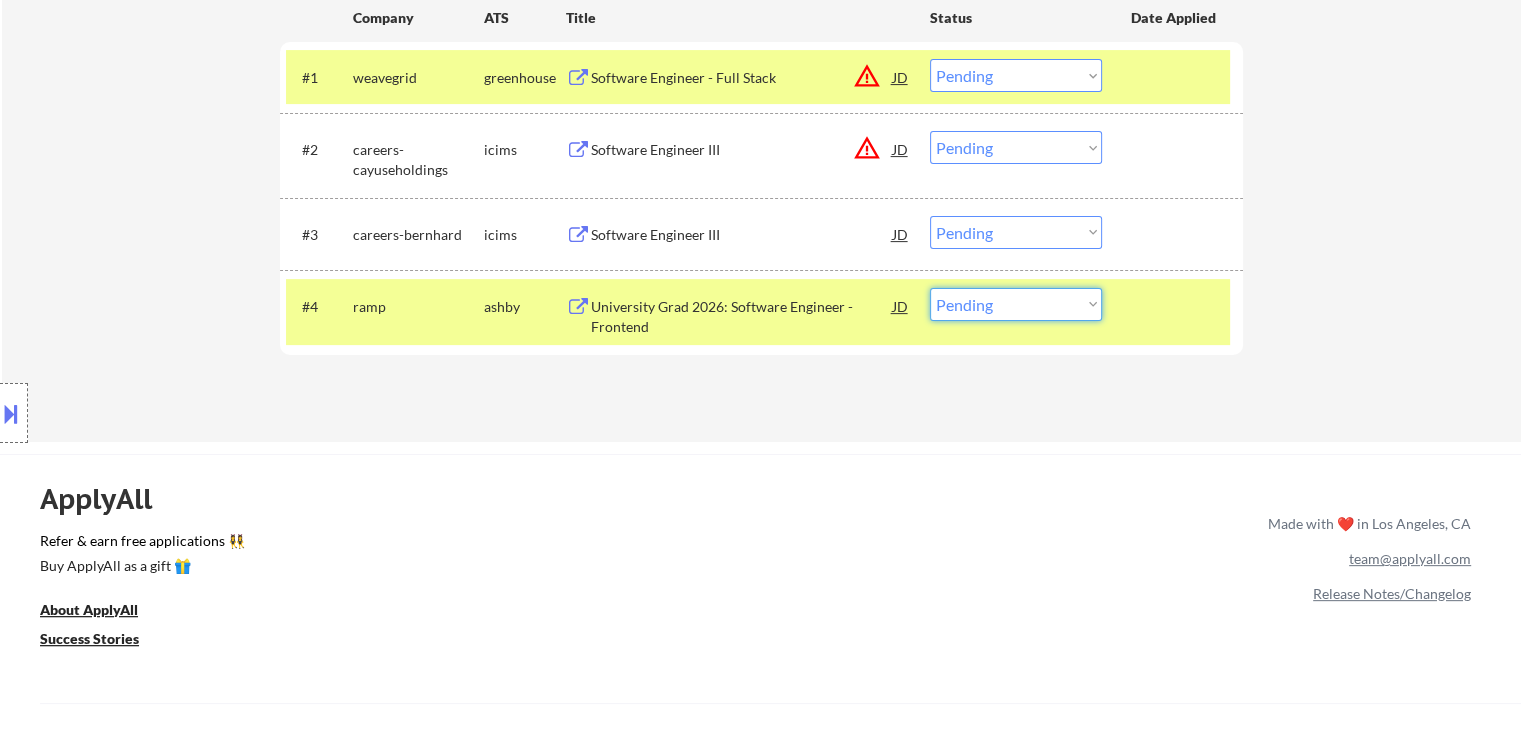 select on ""excluded"" 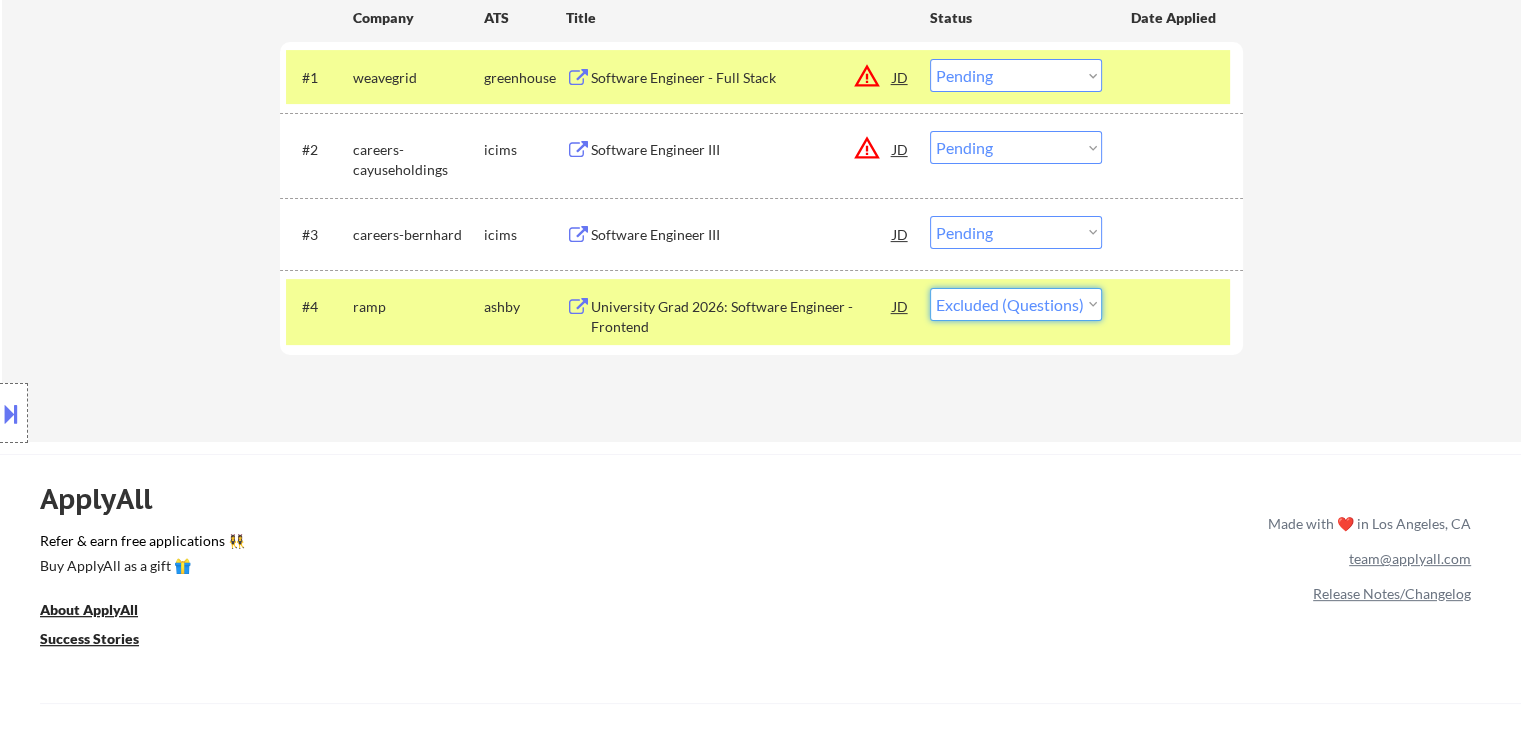 click on "Choose an option... Pending Applied Excluded (Questions) Excluded (Expired) Excluded (Location) Excluded (Bad Match) Excluded (Blocklist) Excluded (Salary) Excluded (Other)" at bounding box center (1016, 304) 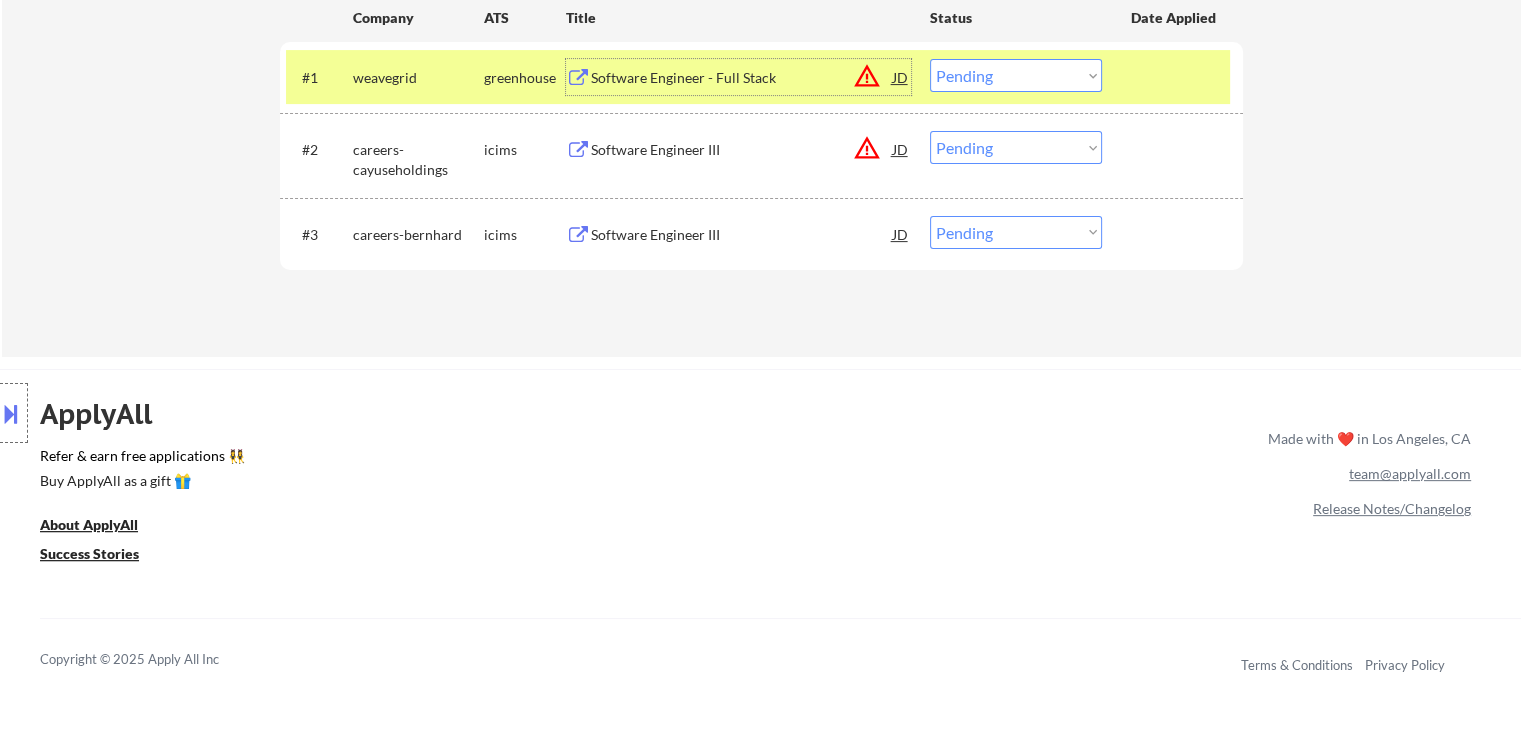 click on "Software Engineer - Full Stack" at bounding box center (742, 78) 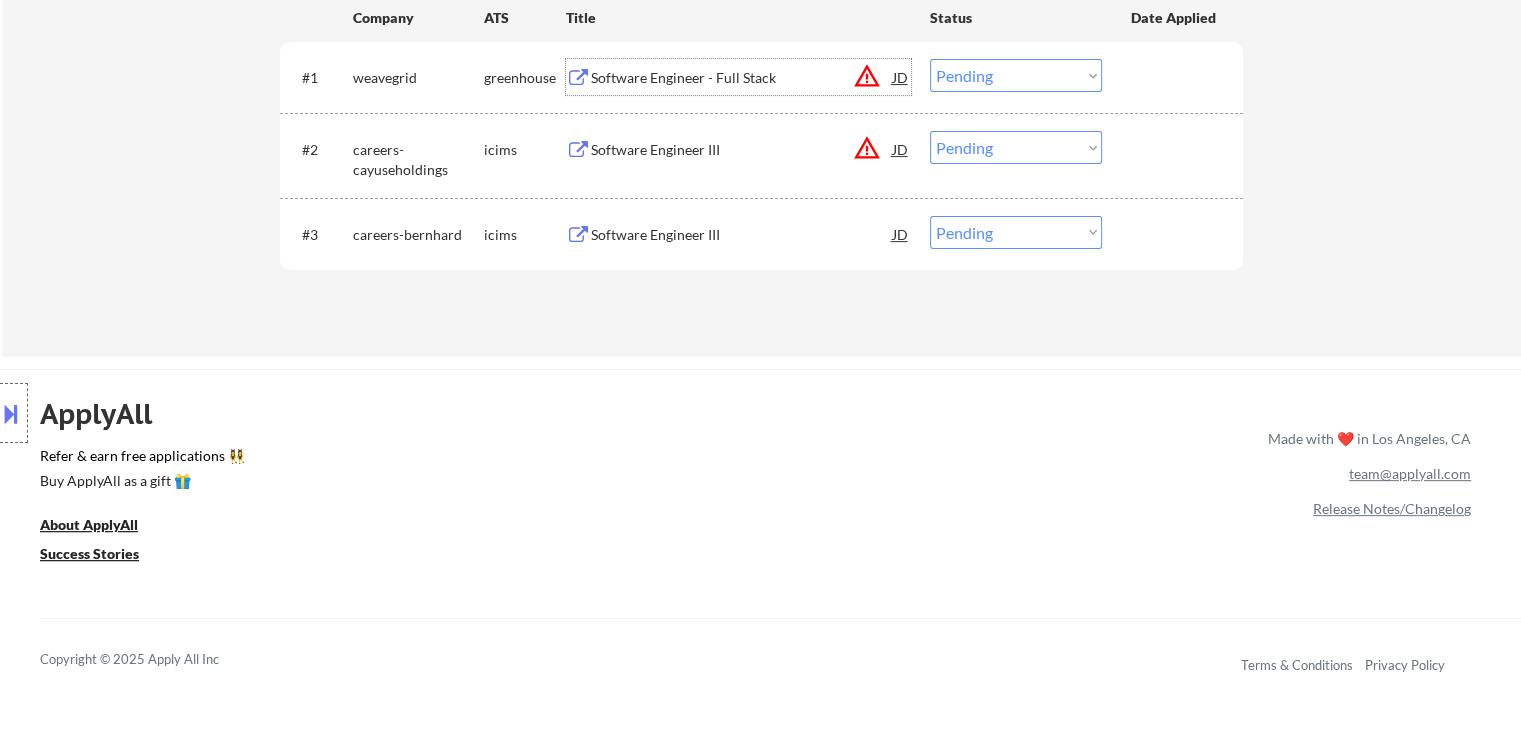 click on "Software Engineer III" at bounding box center [742, 235] 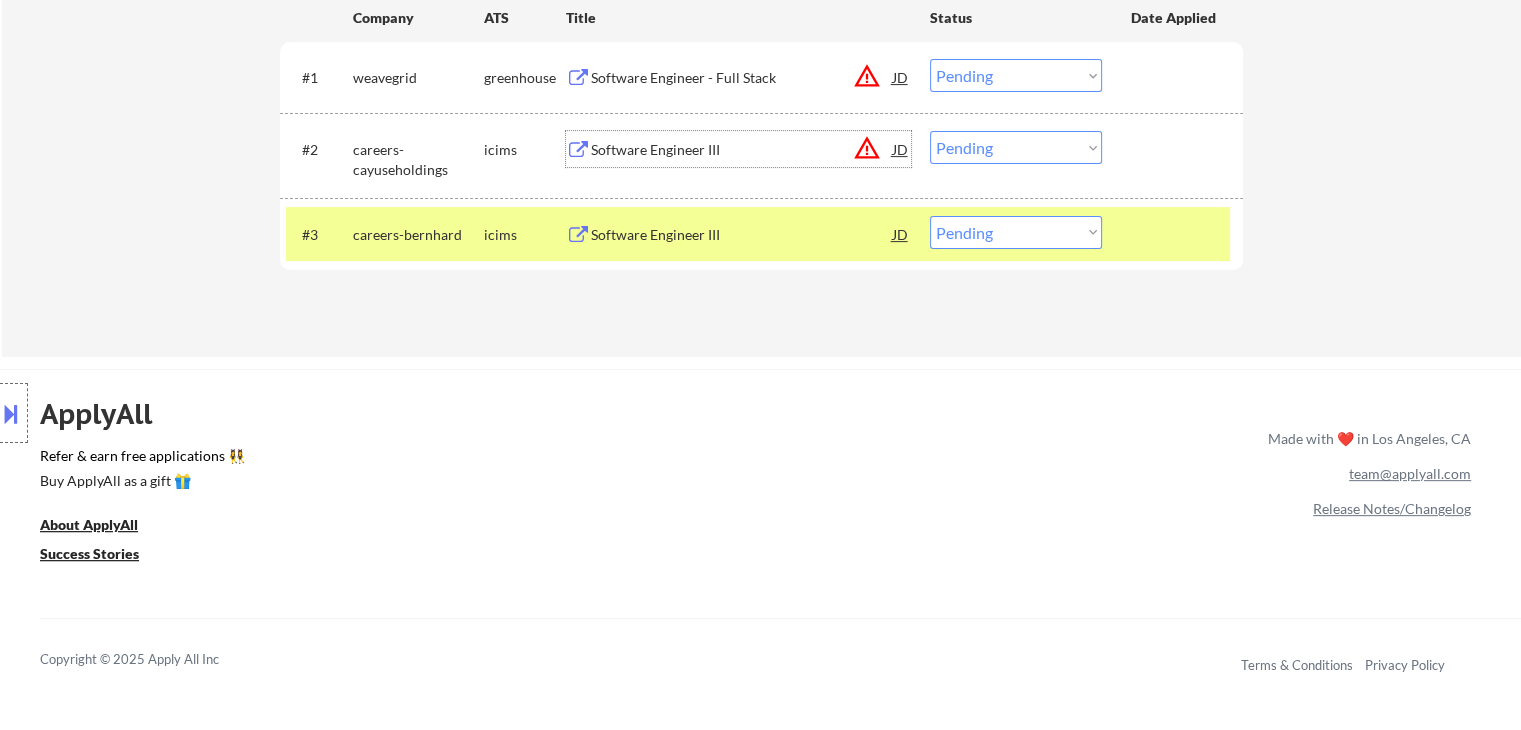 click on "Software Engineer III" at bounding box center [742, 150] 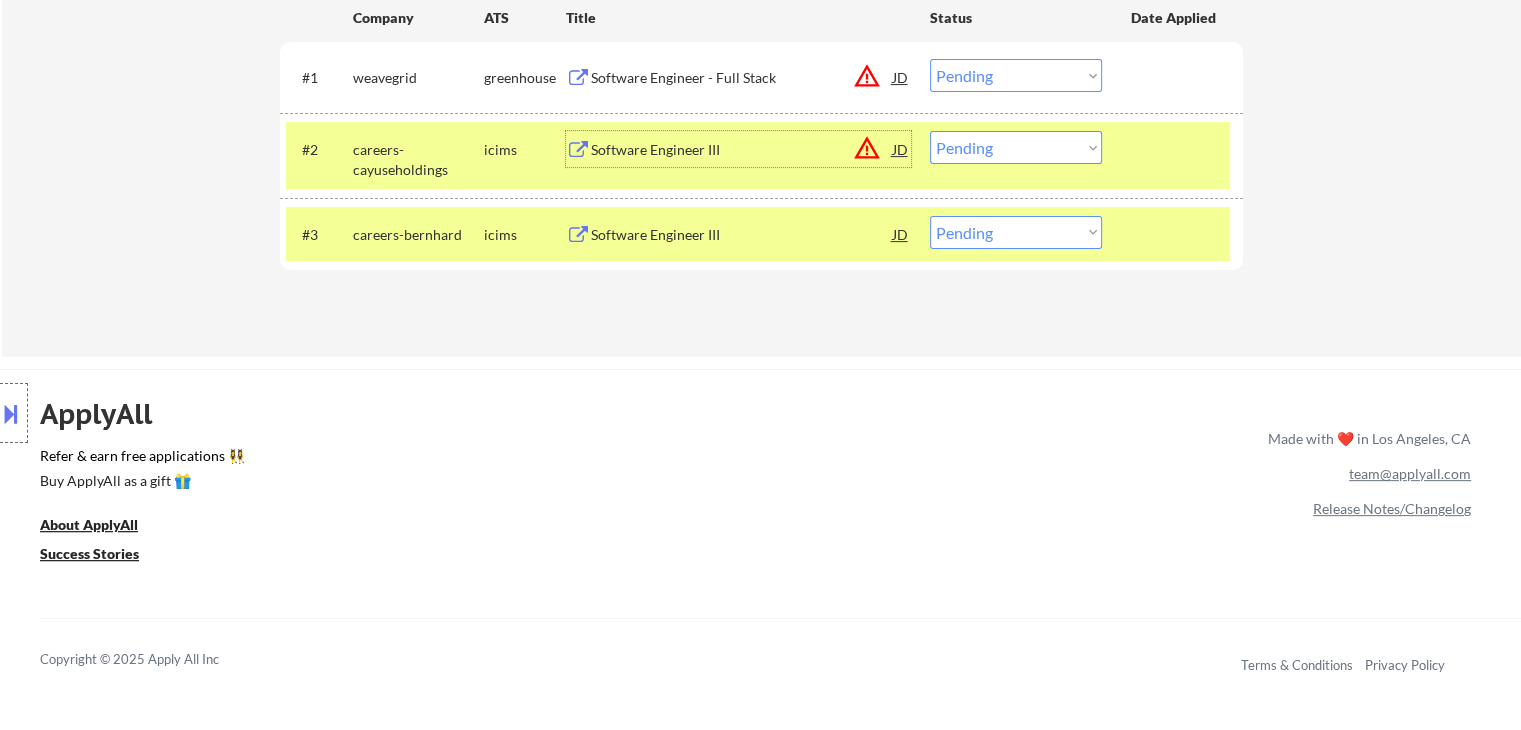 click on "Choose an option... Pending Applied Excluded (Questions) Excluded (Expired) Excluded (Location) Excluded (Bad Match) Excluded (Blocklist) Excluded (Salary) Excluded (Other)" at bounding box center [1016, 75] 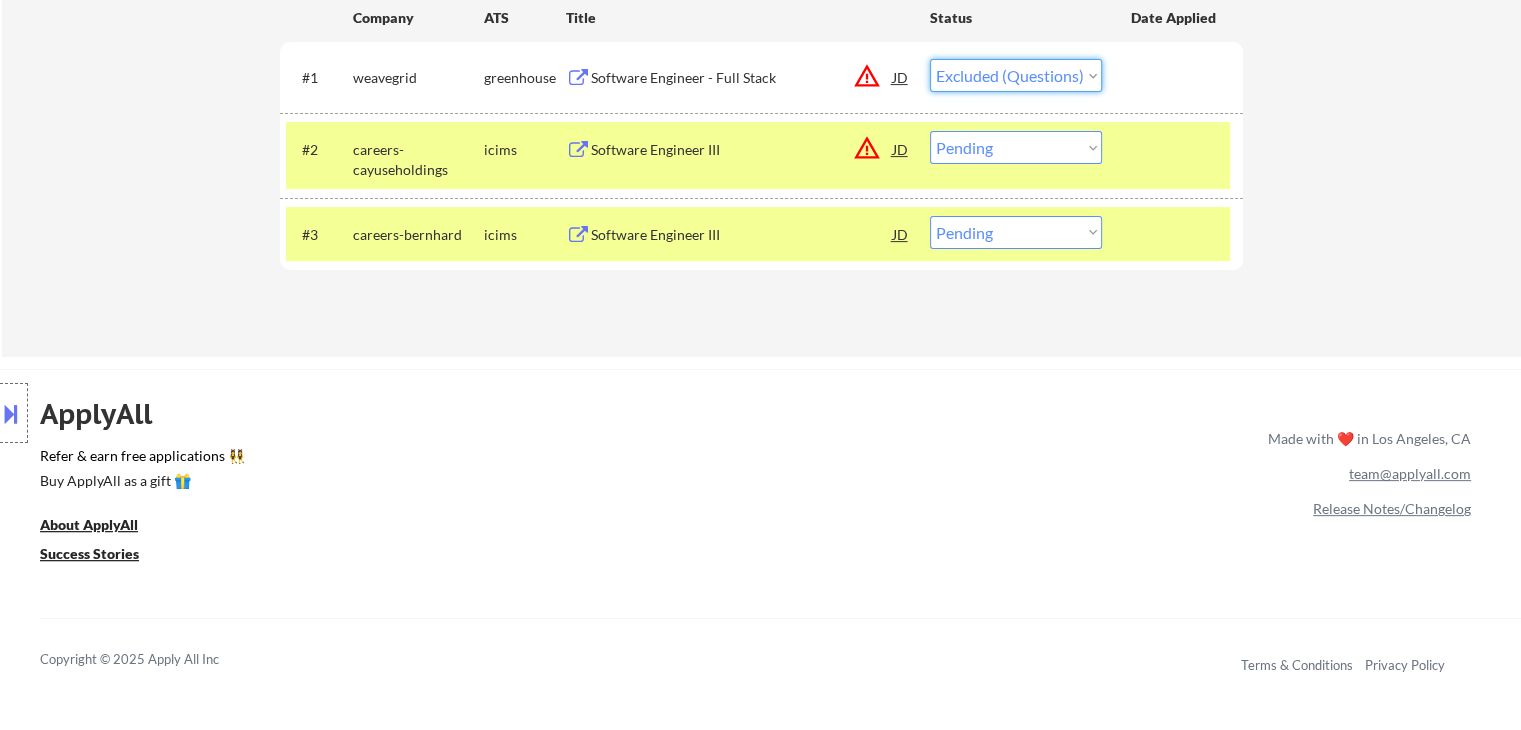 click on "Choose an option... Pending Applied Excluded (Questions) Excluded (Expired) Excluded (Location) Excluded (Bad Match) Excluded (Blocklist) Excluded (Salary) Excluded (Other)" at bounding box center (1016, 75) 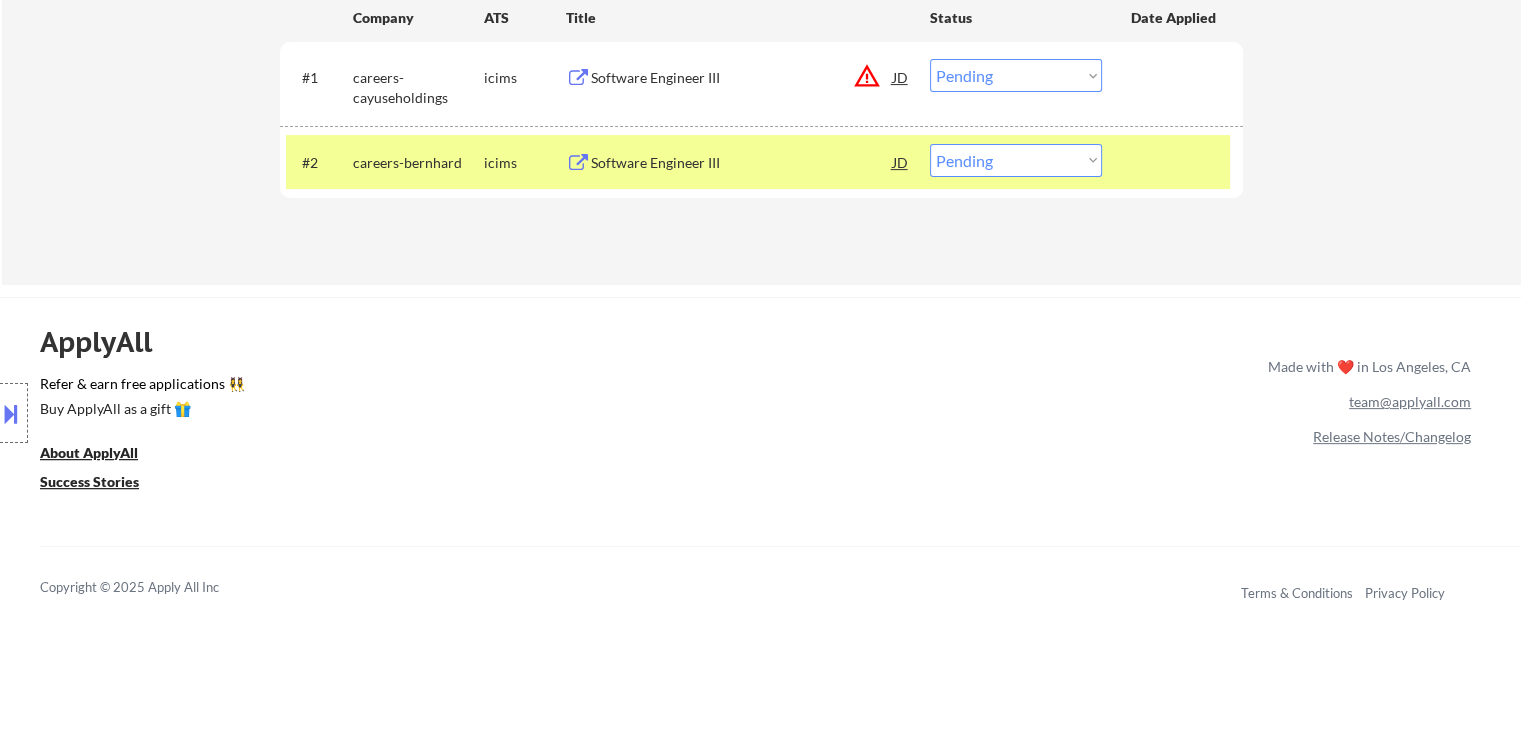 click at bounding box center [11, 413] 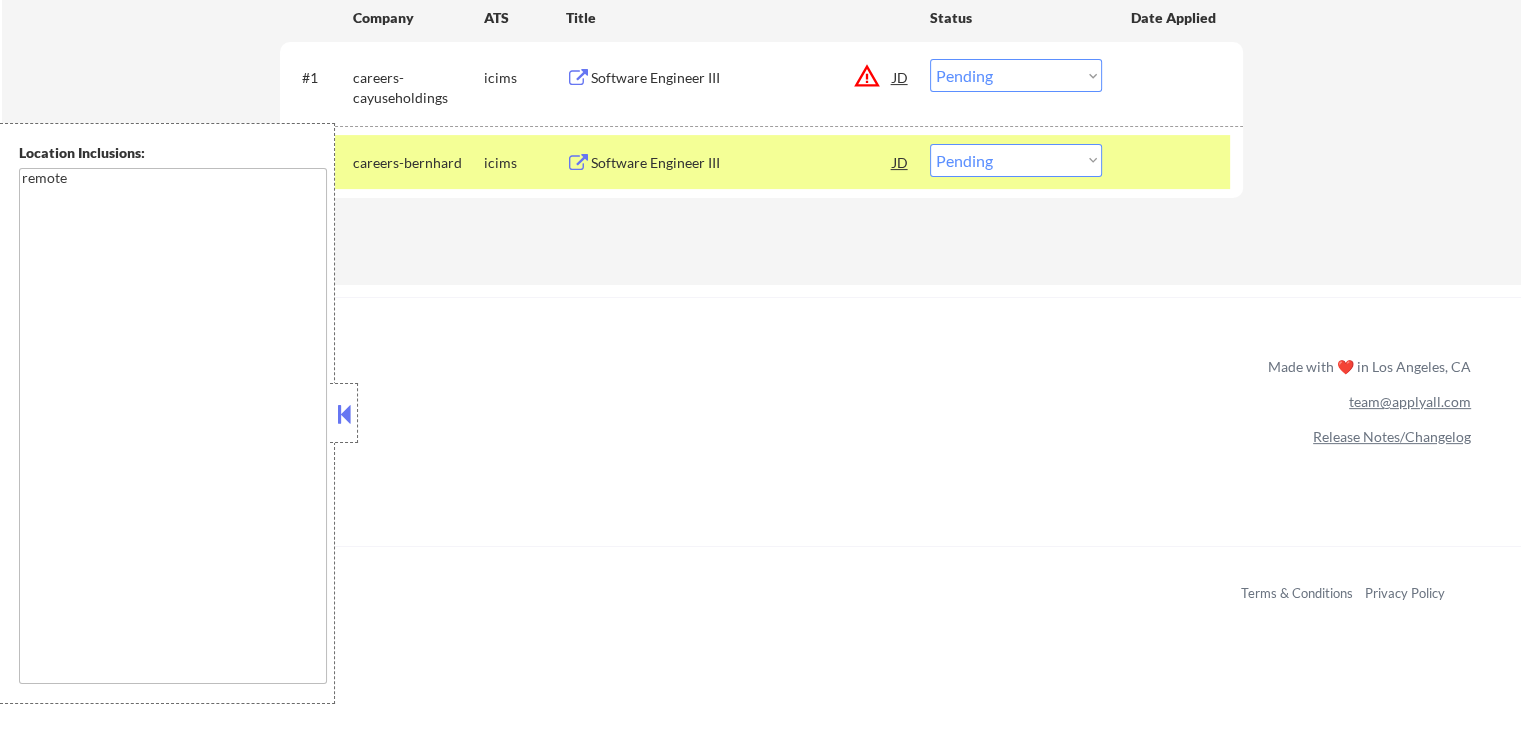 click at bounding box center (344, 413) 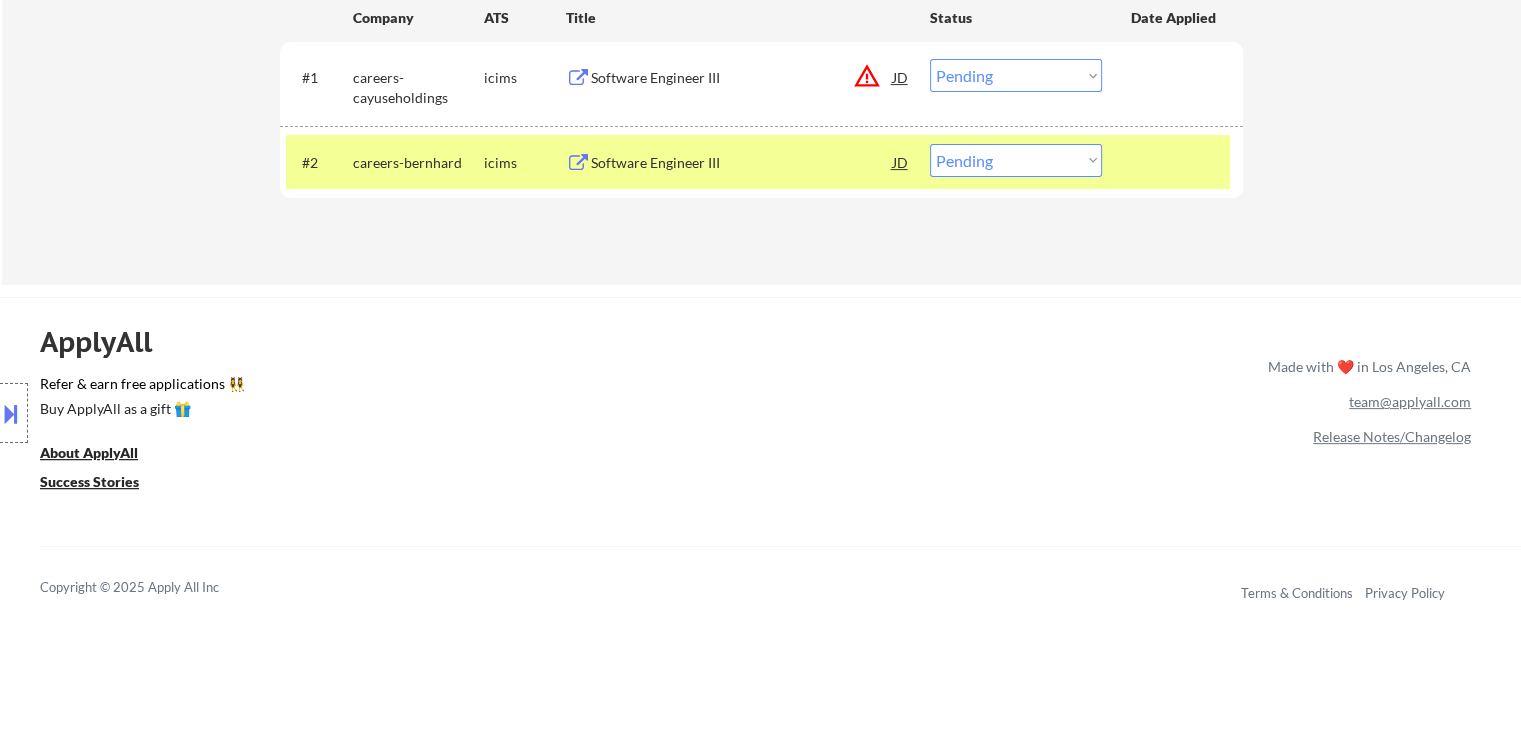 click on "Choose an option... Pending Applied Excluded (Questions) Excluded (Expired) Excluded (Location) Excluded (Bad Match) Excluded (Blocklist) Excluded (Salary) Excluded (Other)" at bounding box center [1016, 75] 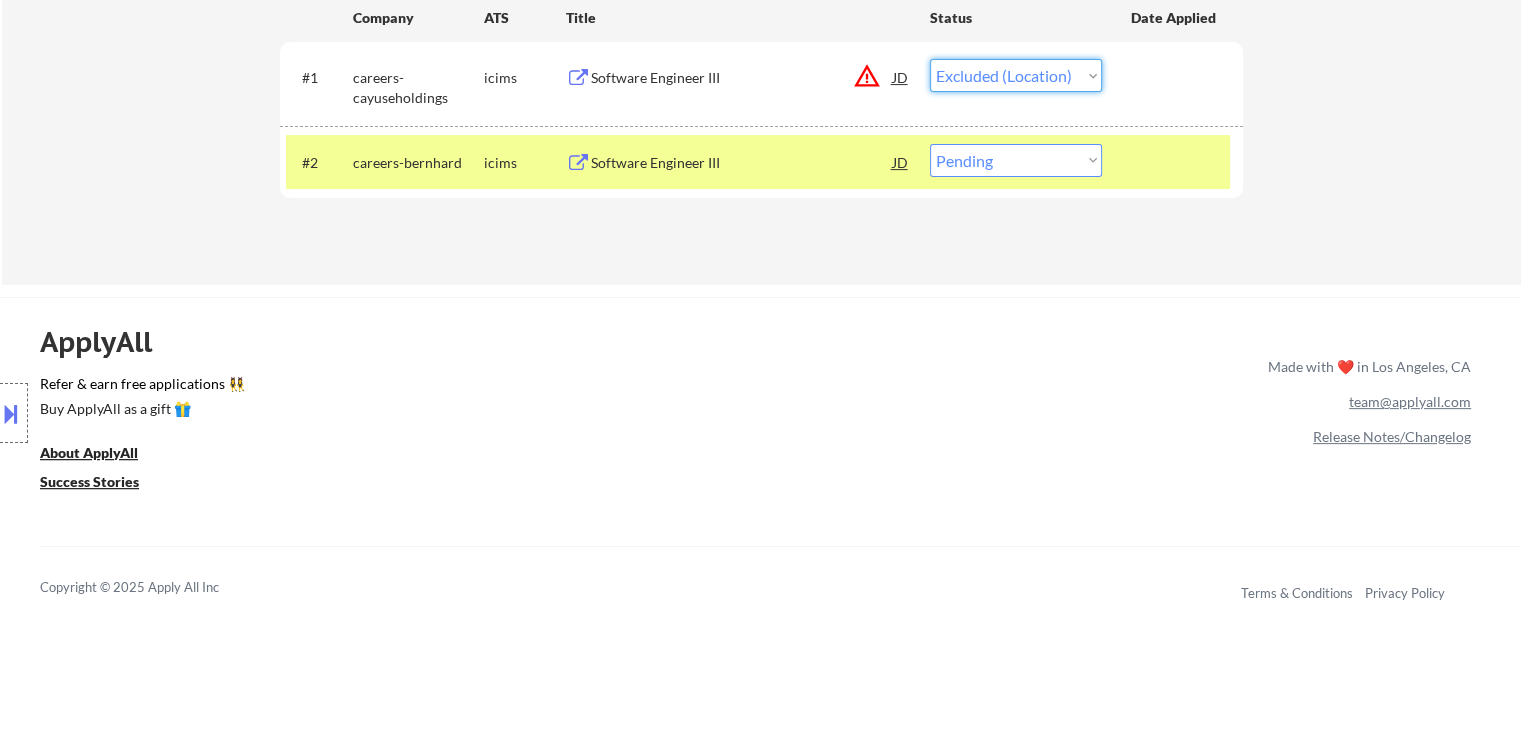 click on "Choose an option... Pending Applied Excluded (Questions) Excluded (Expired) Excluded (Location) Excluded (Bad Match) Excluded (Blocklist) Excluded (Salary) Excluded (Other)" at bounding box center [1016, 75] 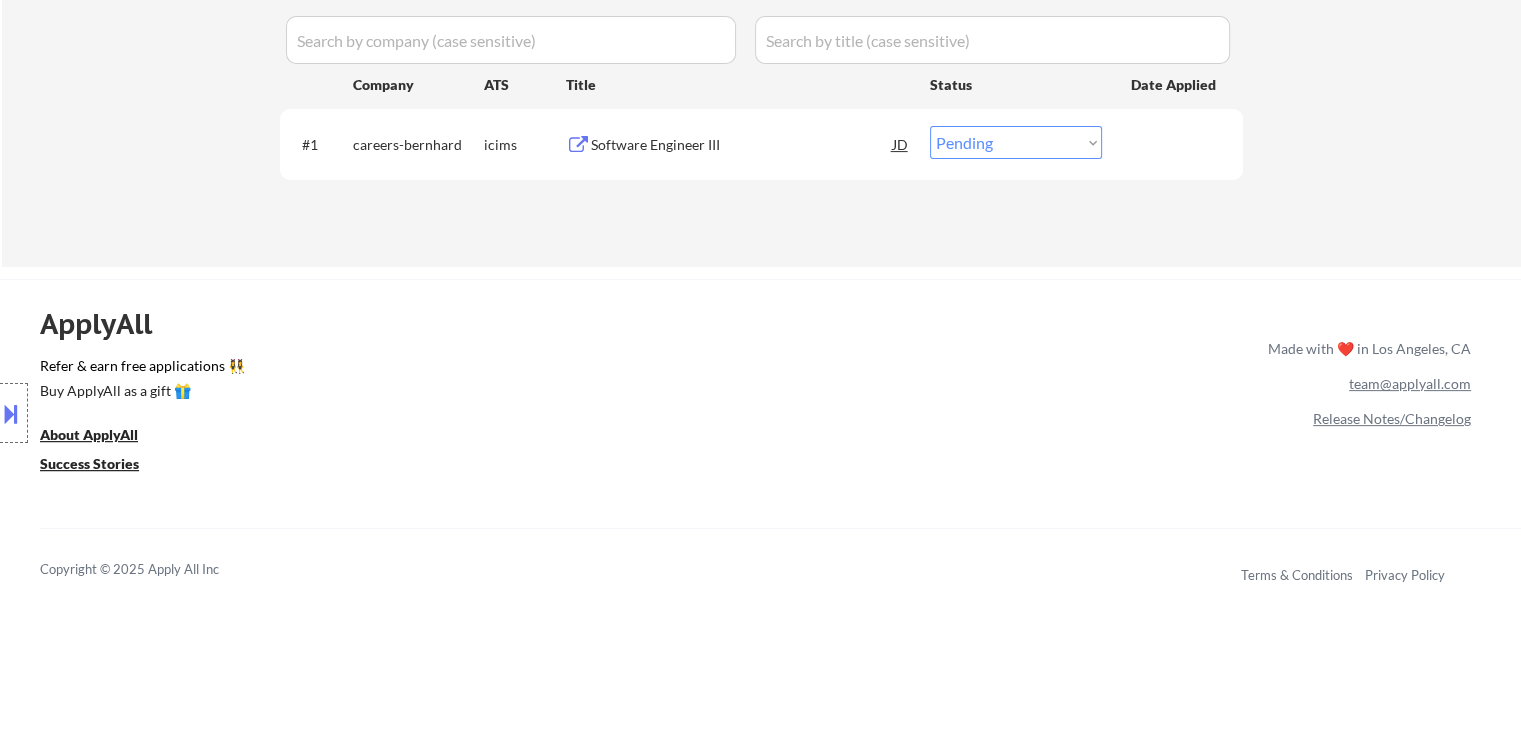 scroll, scrollTop: 500, scrollLeft: 0, axis: vertical 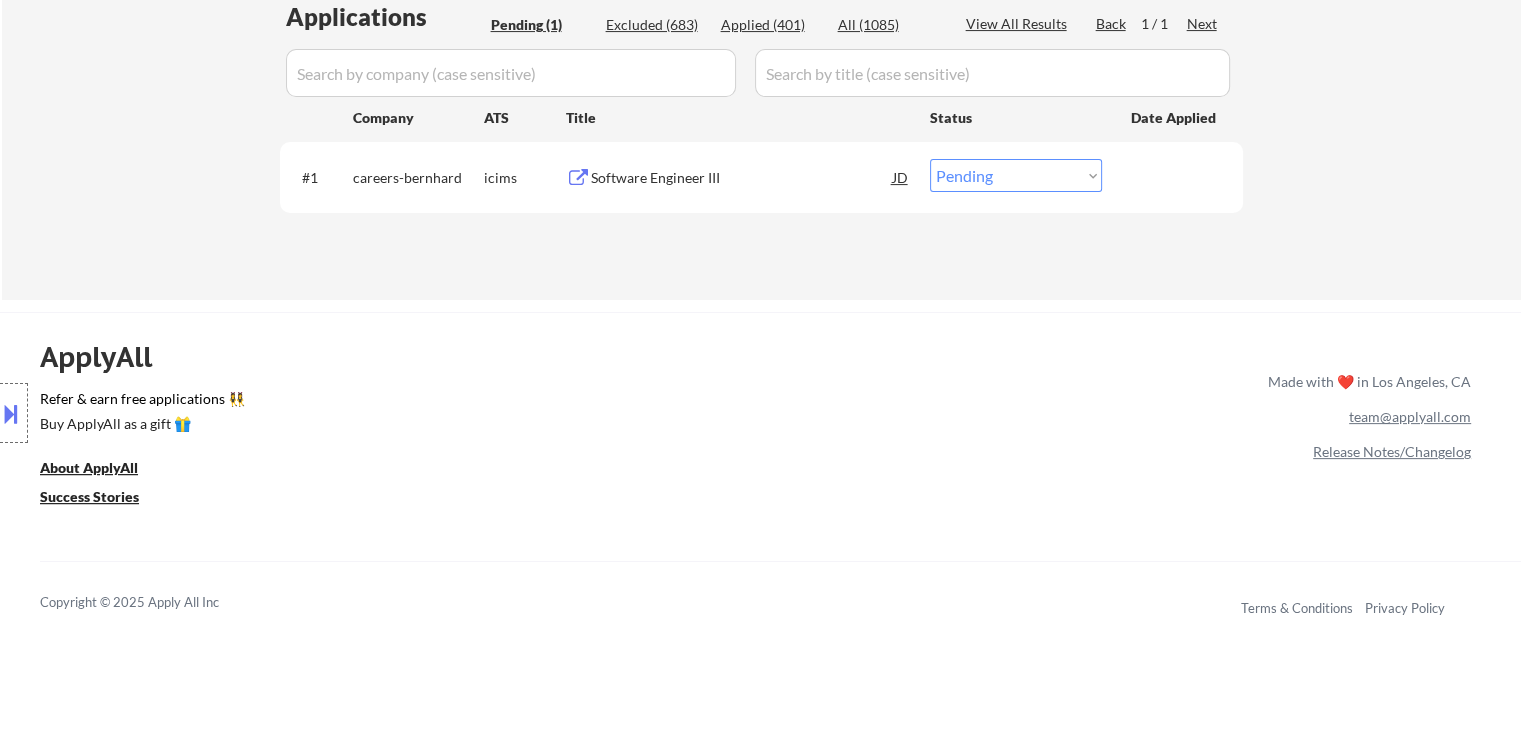 click on "Choose an option... Pending Applied Excluded (Questions) Excluded (Expired) Excluded (Location) Excluded (Bad Match) Excluded (Blocklist) Excluded (Salary) Excluded (Other)" at bounding box center (1016, 175) 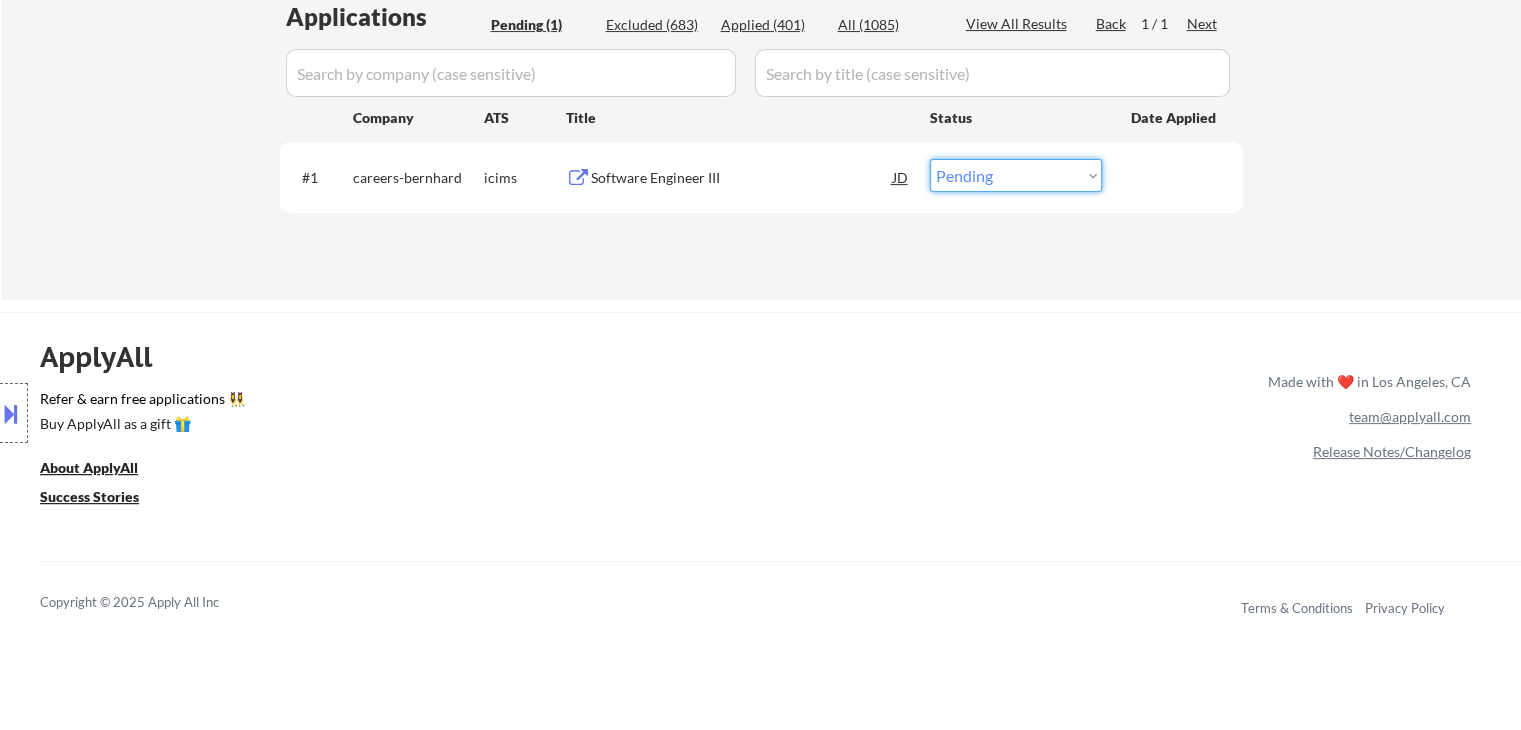 select on ""applied"" 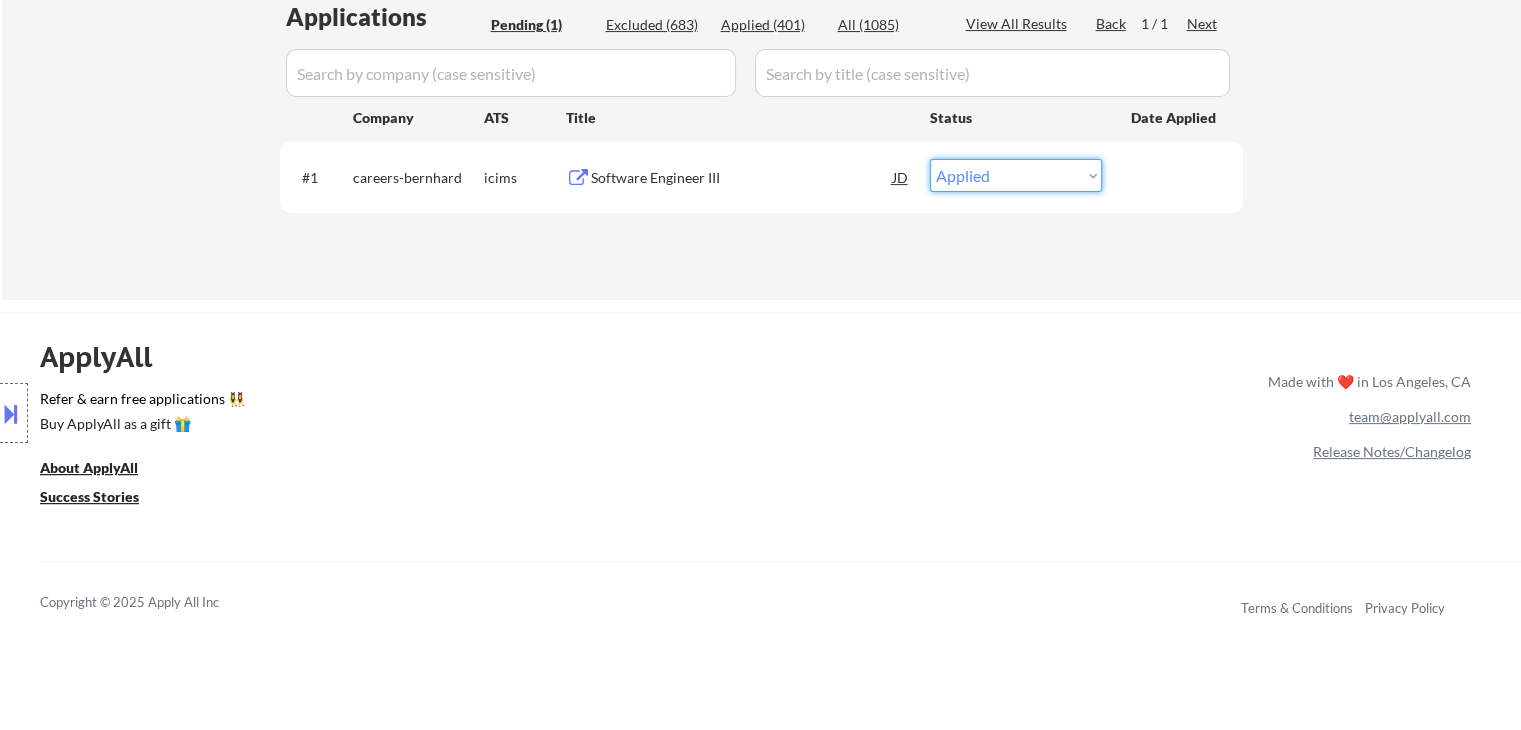 click on "Choose an option... Pending Applied Excluded (Questions) Excluded (Expired) Excluded (Location) Excluded (Bad Match) Excluded (Blocklist) Excluded (Salary) Excluded (Other)" at bounding box center (1016, 175) 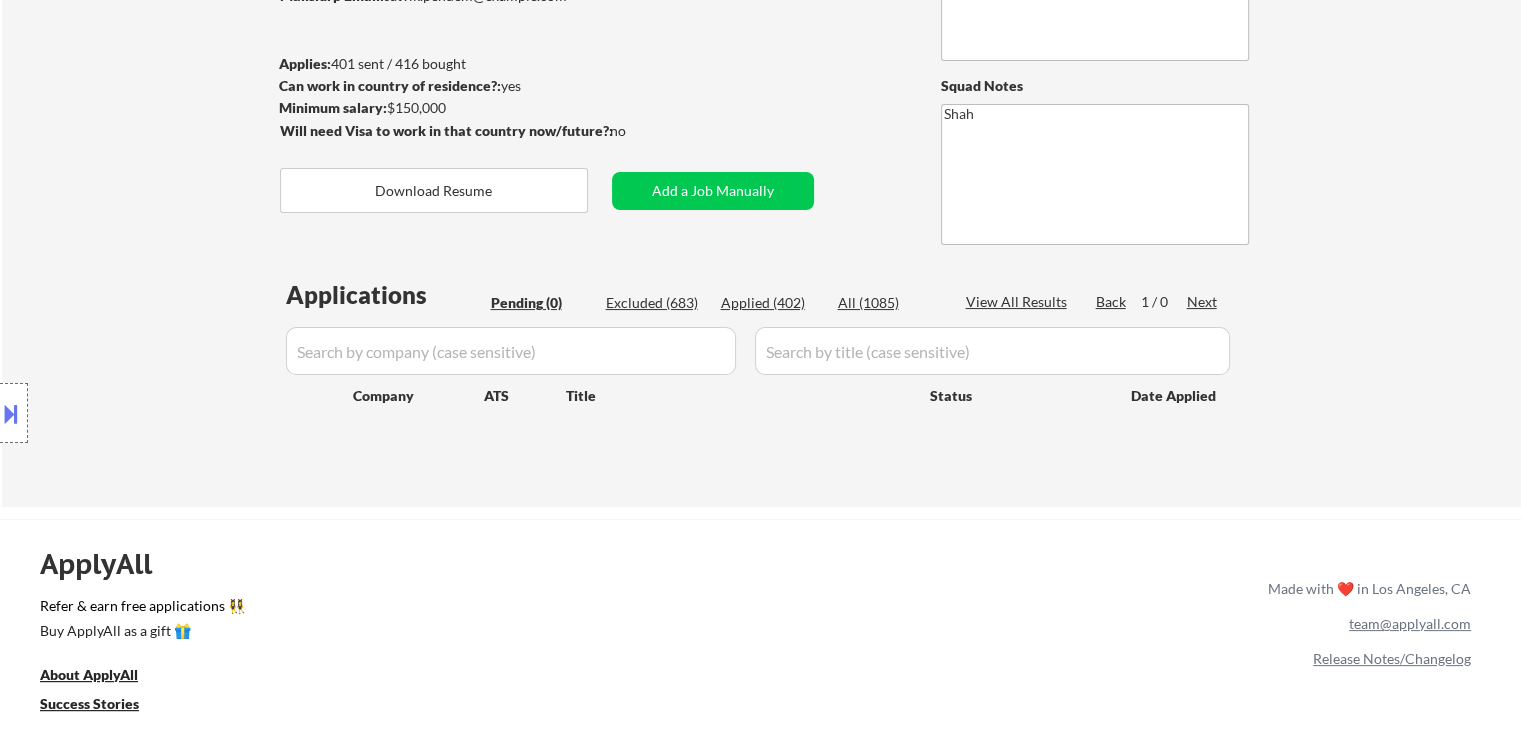 scroll, scrollTop: 100, scrollLeft: 0, axis: vertical 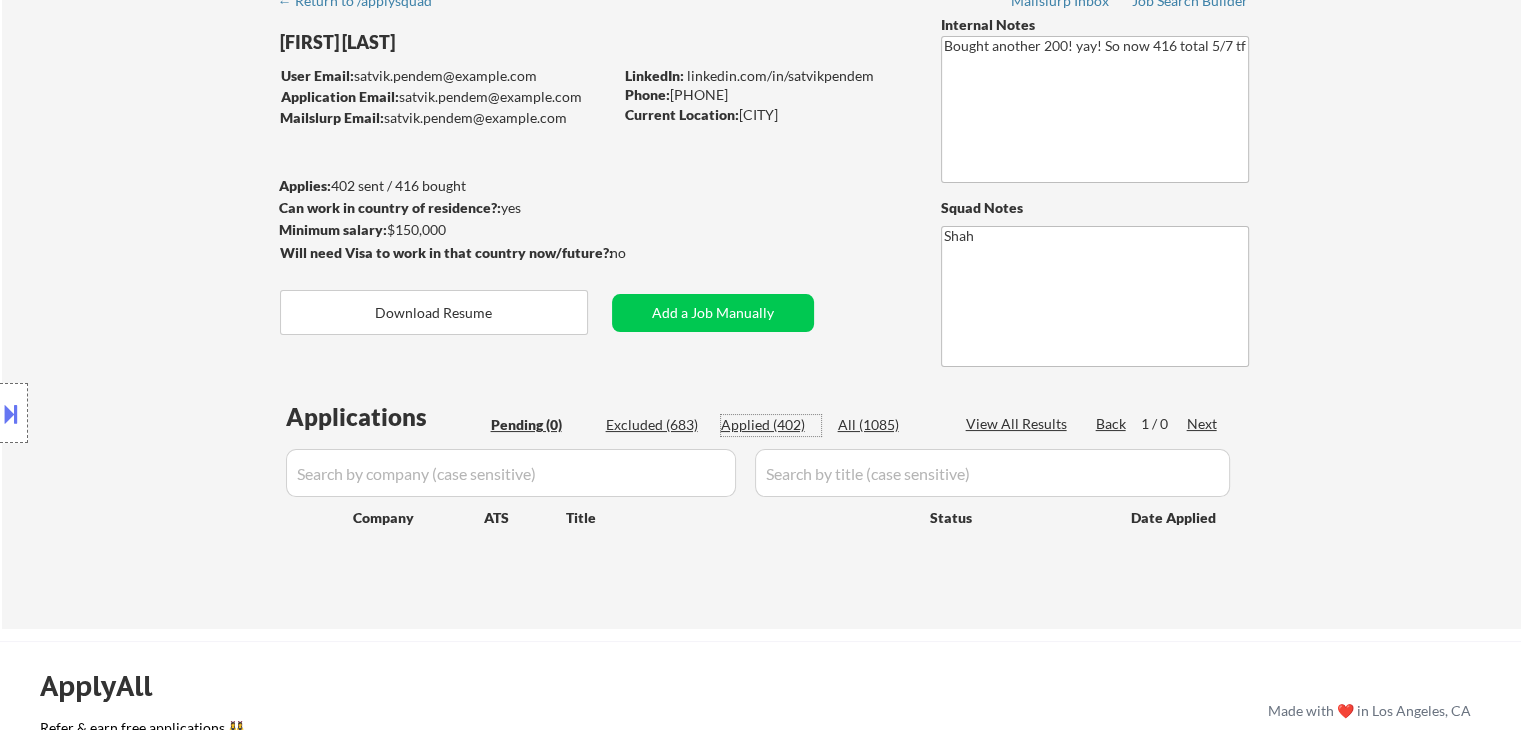 click on "Applied (402)" at bounding box center (771, 425) 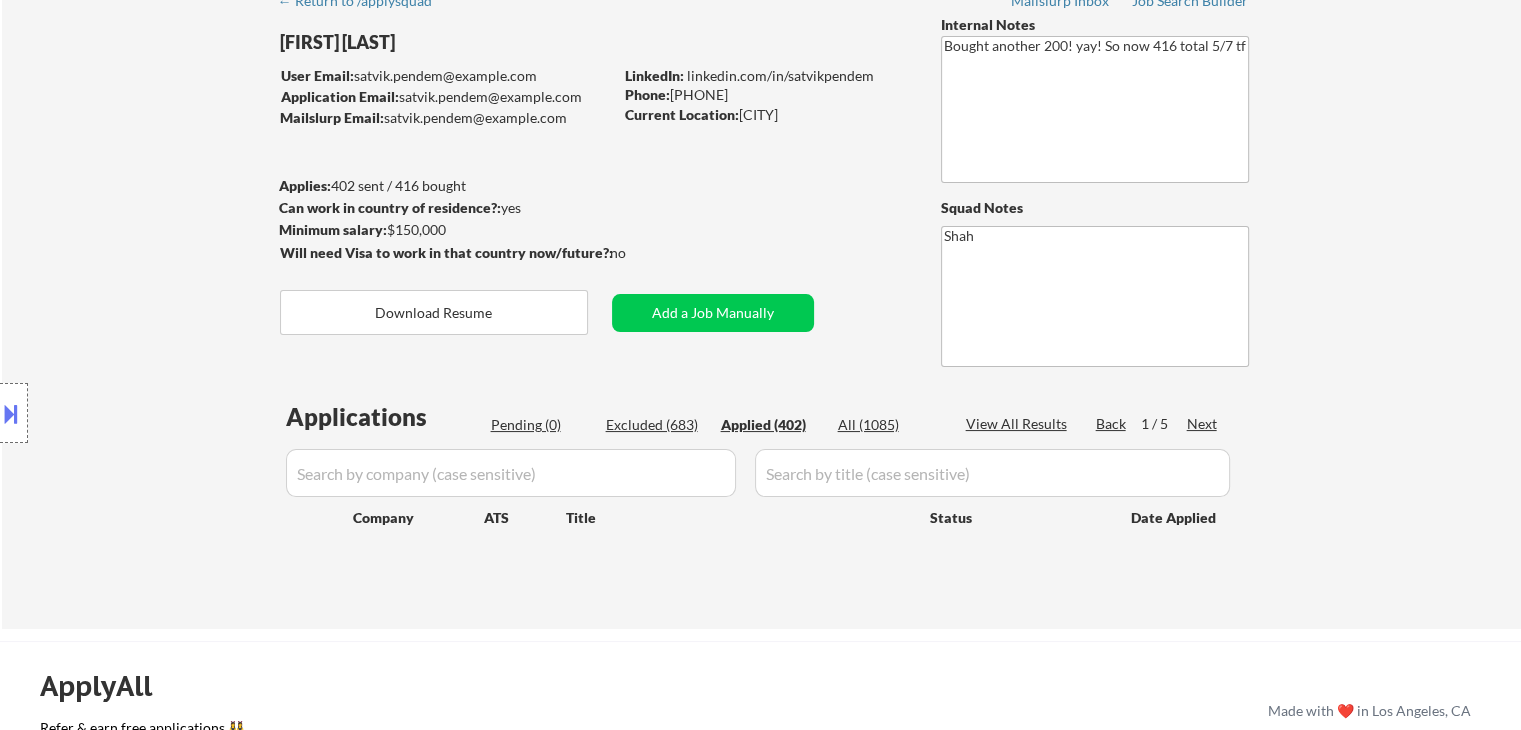 select on ""applied"" 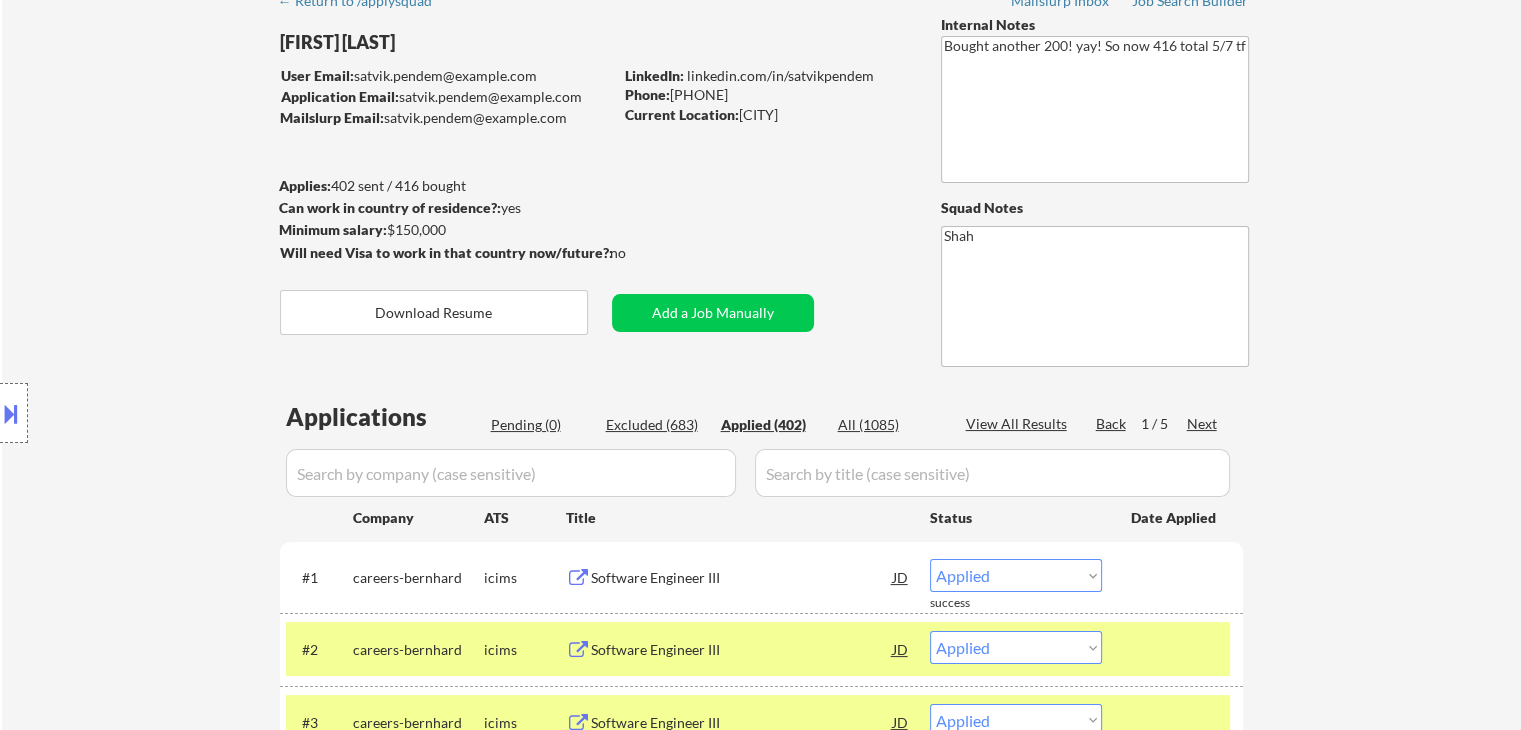 select on ""applied"" 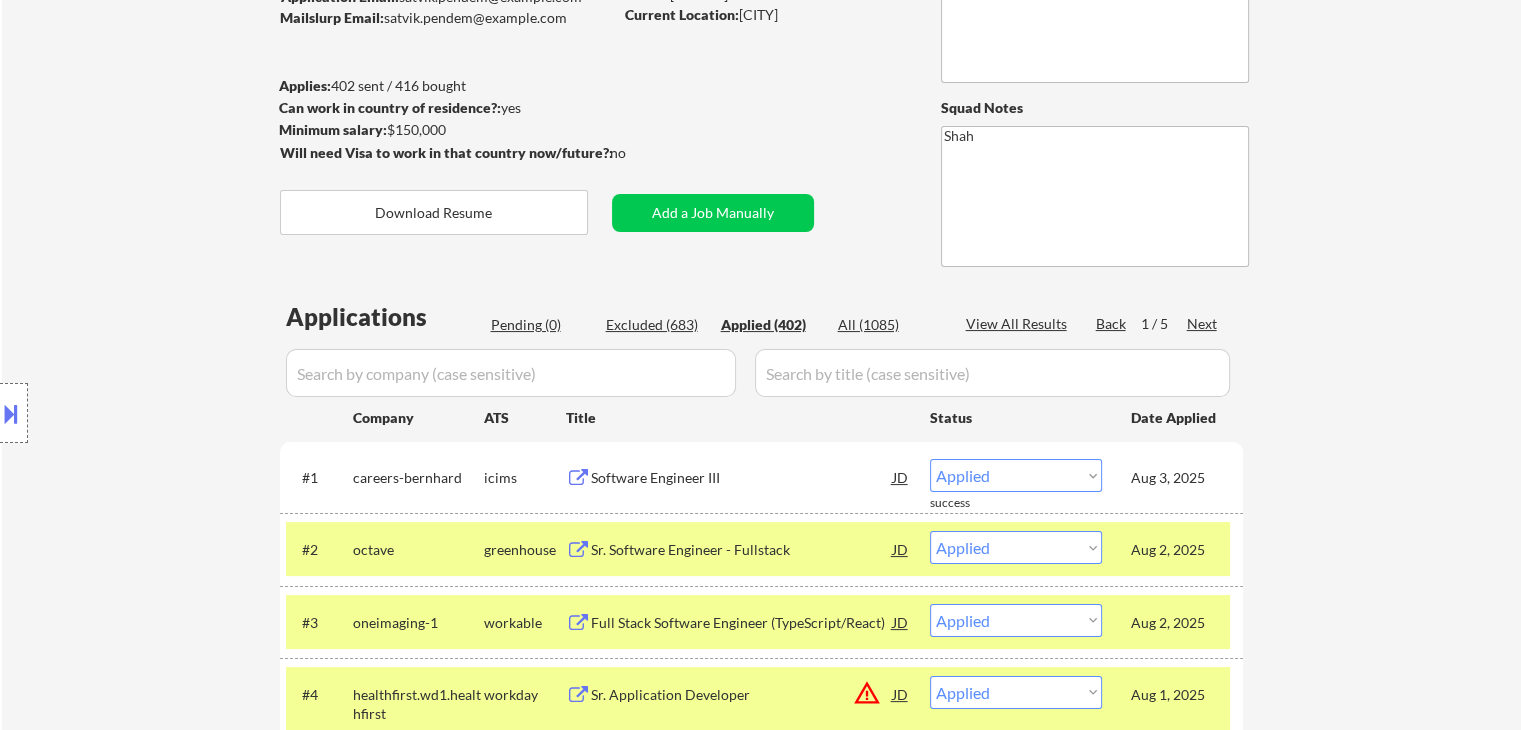 scroll, scrollTop: 100, scrollLeft: 0, axis: vertical 